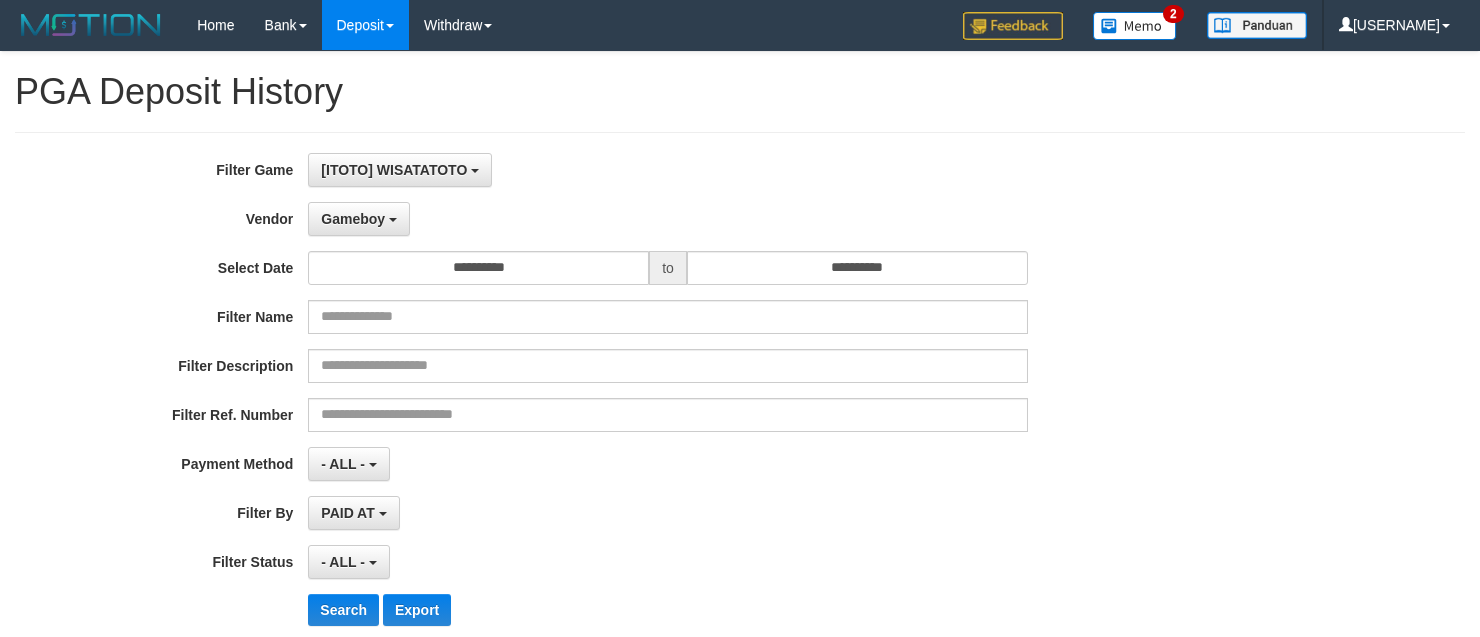 select on "**********" 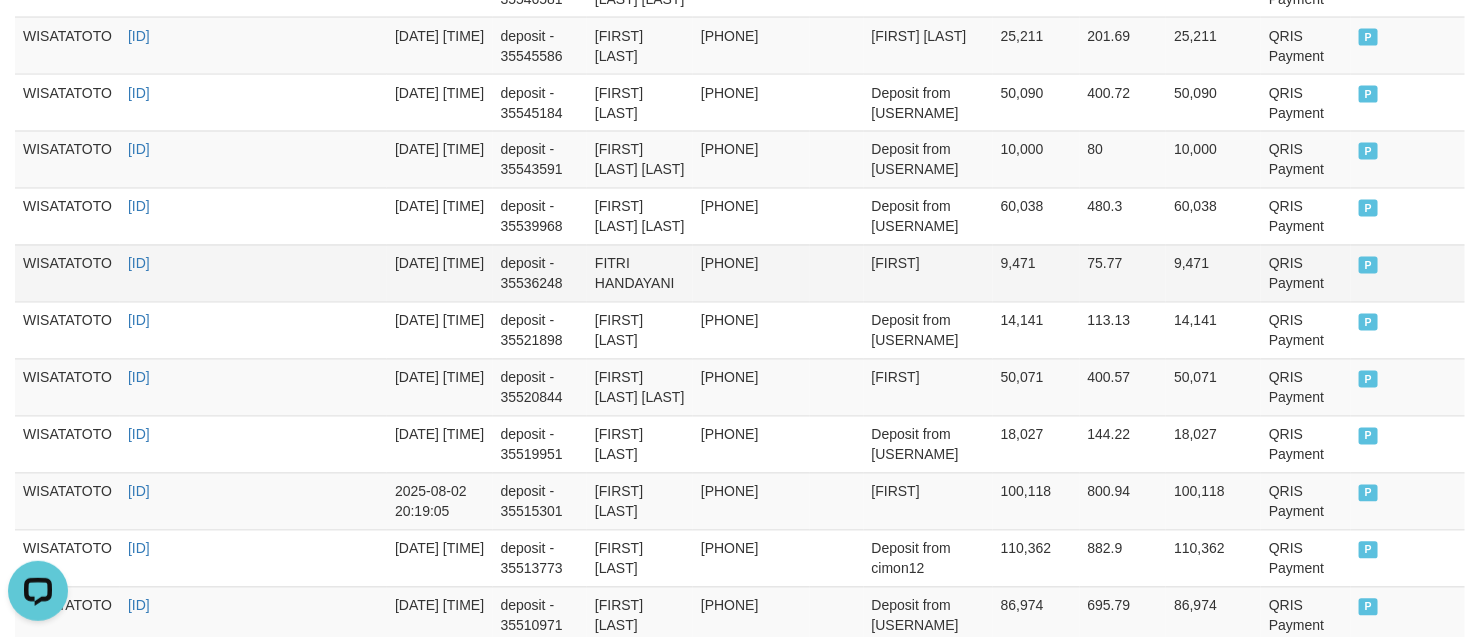 scroll, scrollTop: 0, scrollLeft: 0, axis: both 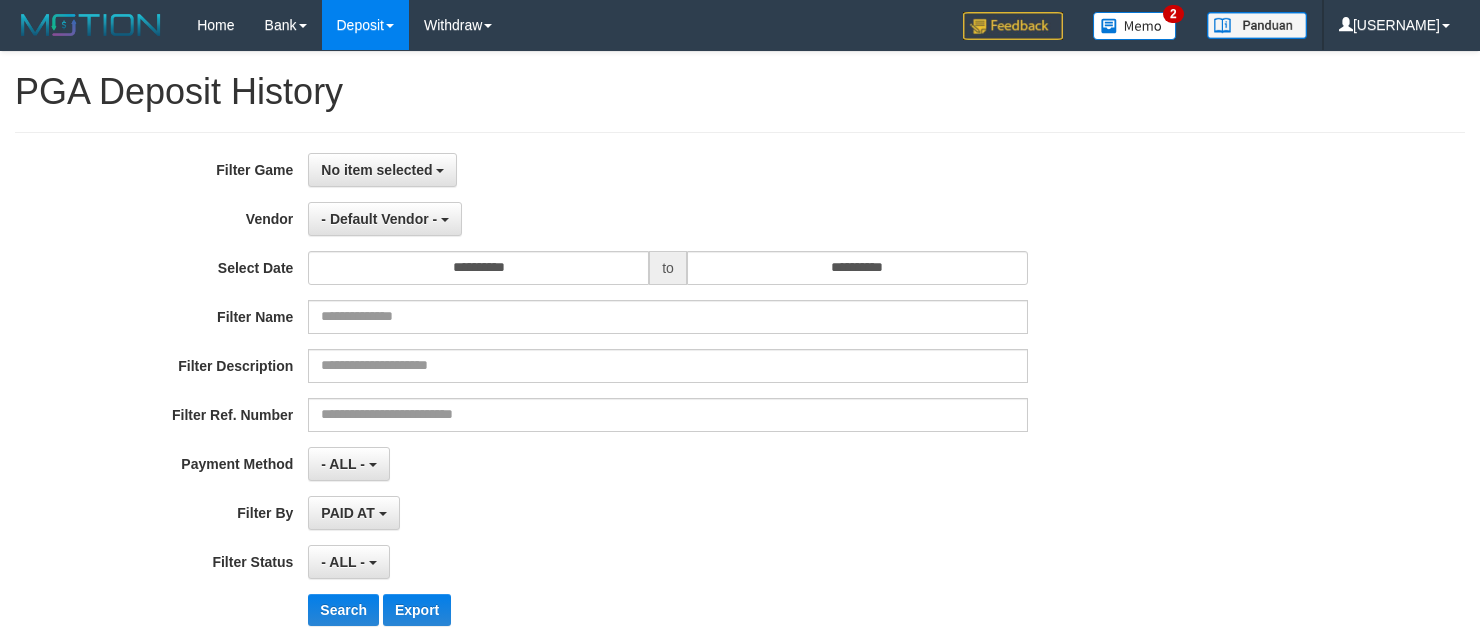 select 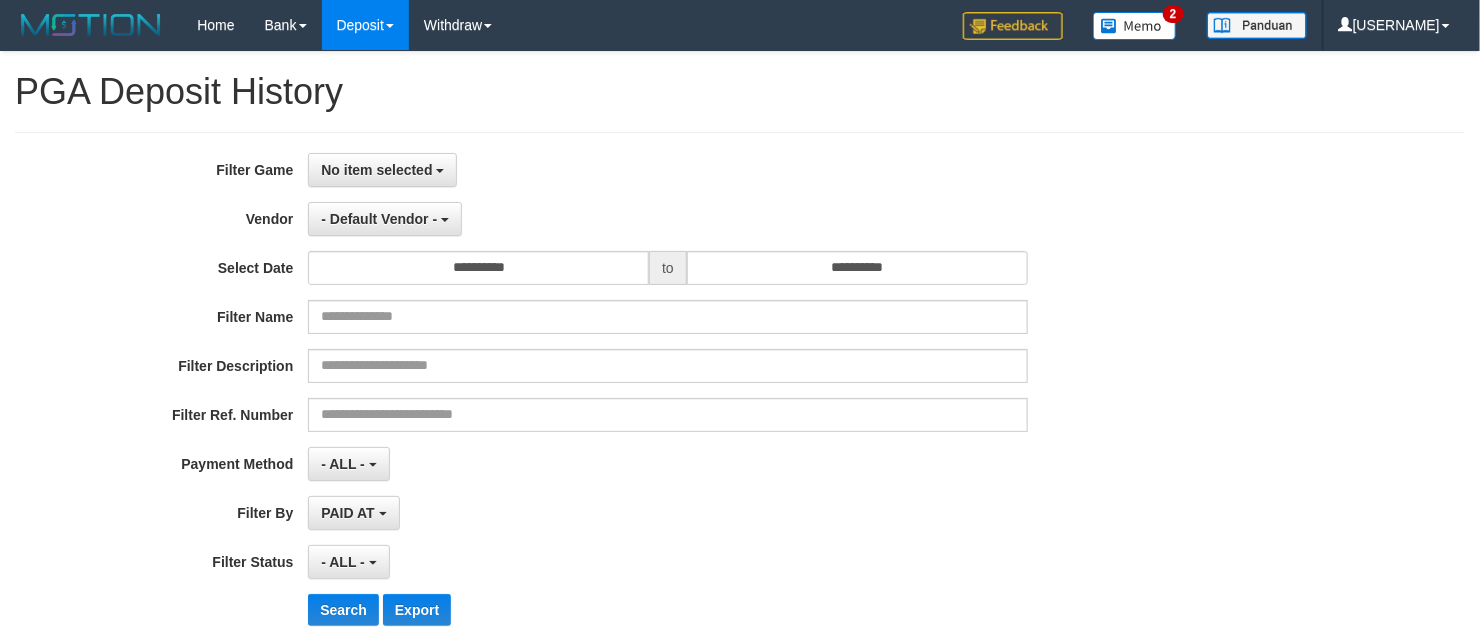 scroll, scrollTop: 291, scrollLeft: 0, axis: vertical 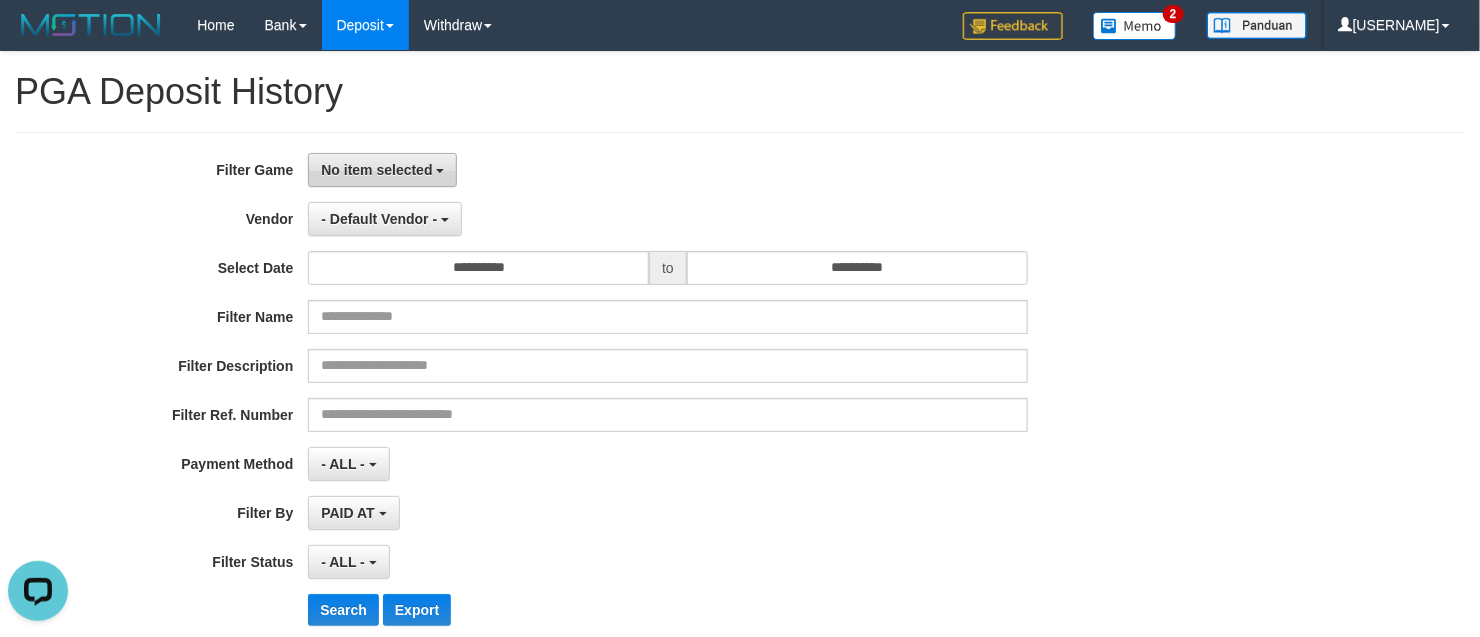 click on "No item selected" at bounding box center [376, 170] 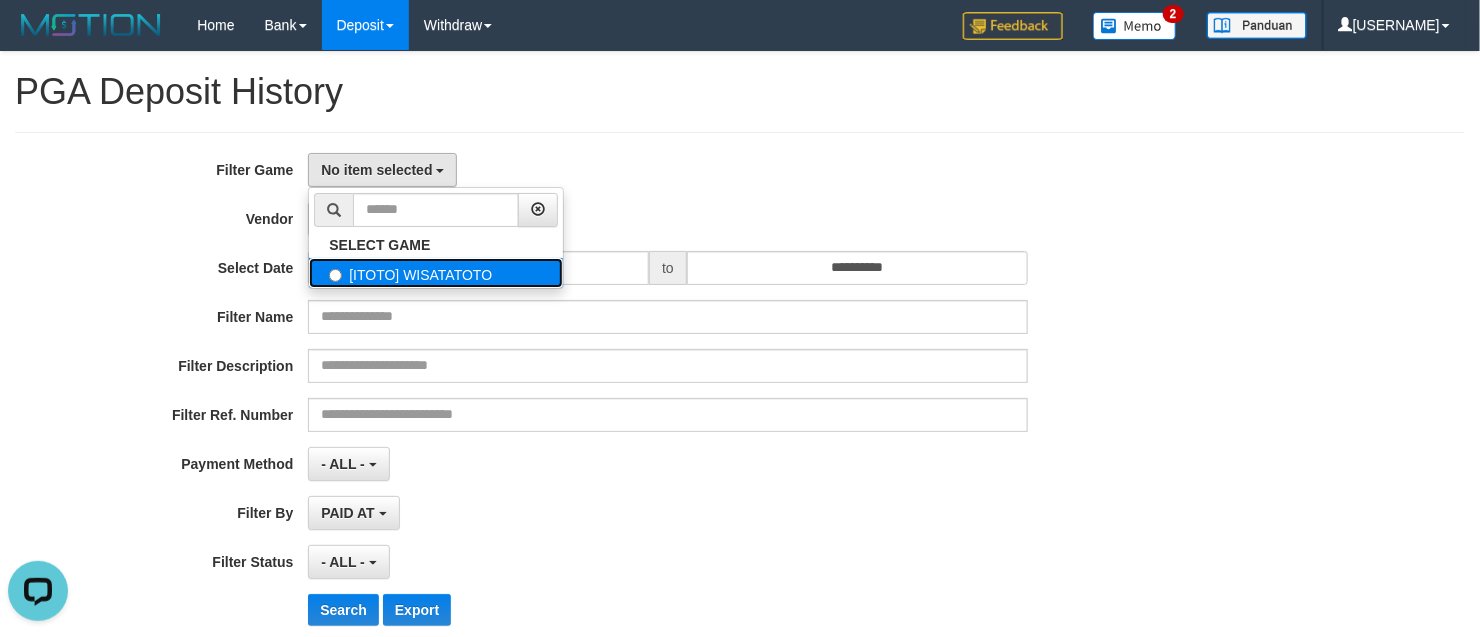 click on "[ITOTO] WISATATOTO" at bounding box center [436, 273] 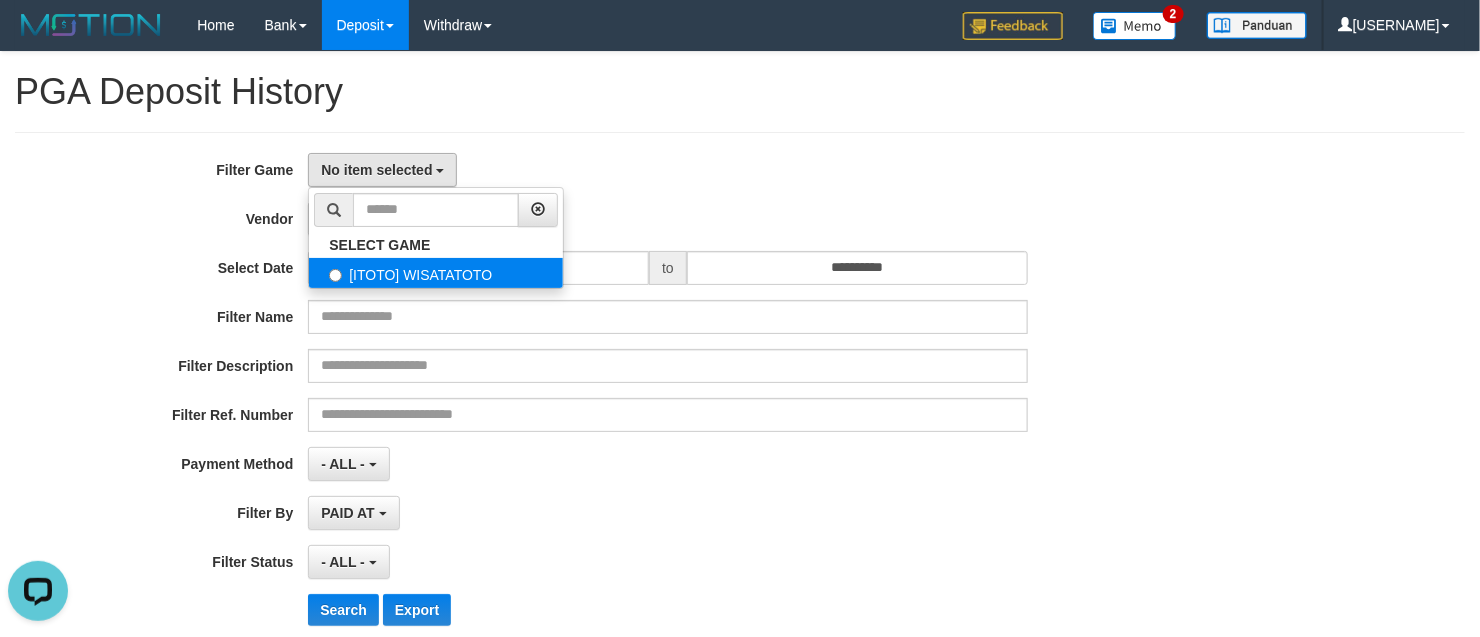 select on "****" 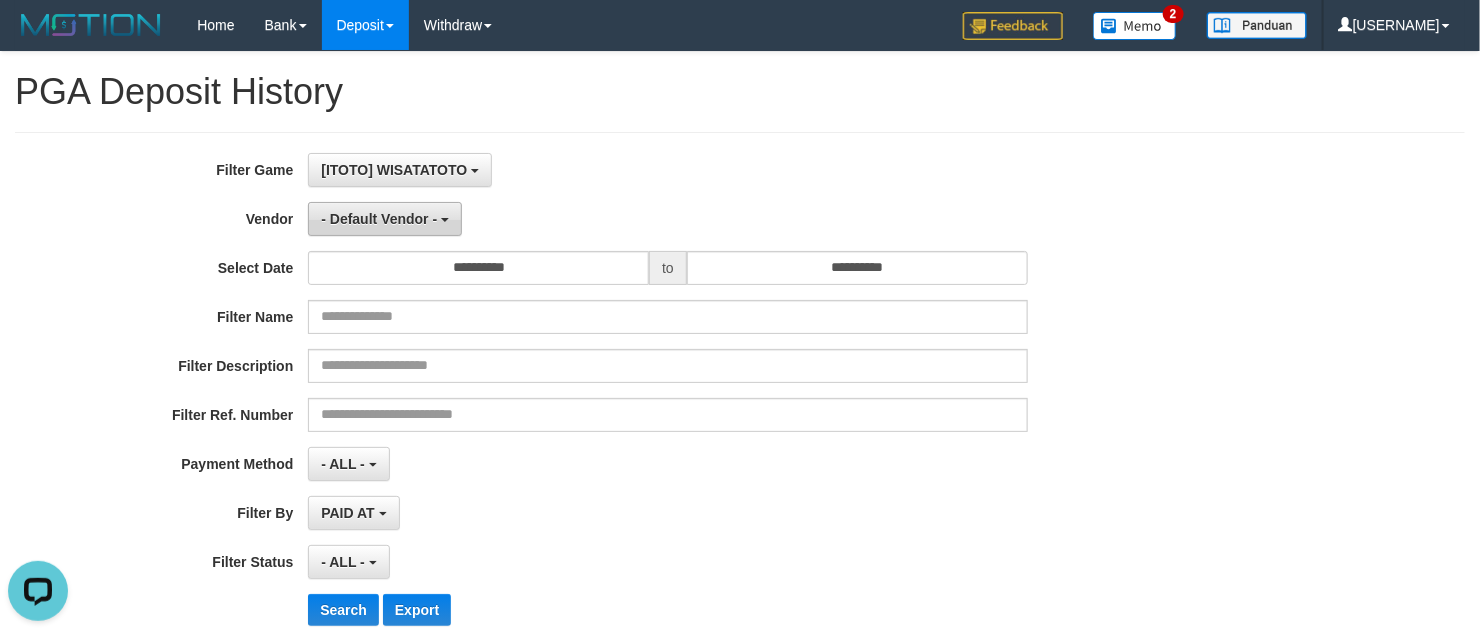 click on "- Default Vendor -" at bounding box center (385, 219) 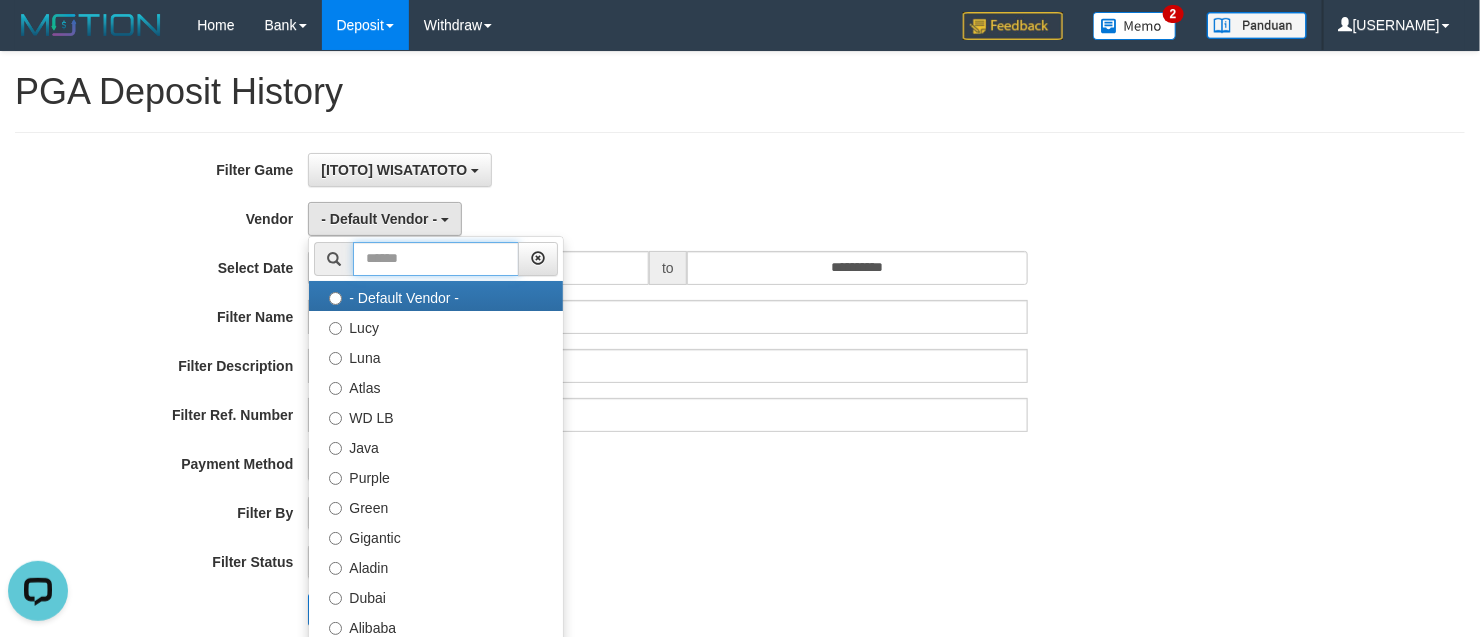 click at bounding box center [436, 259] 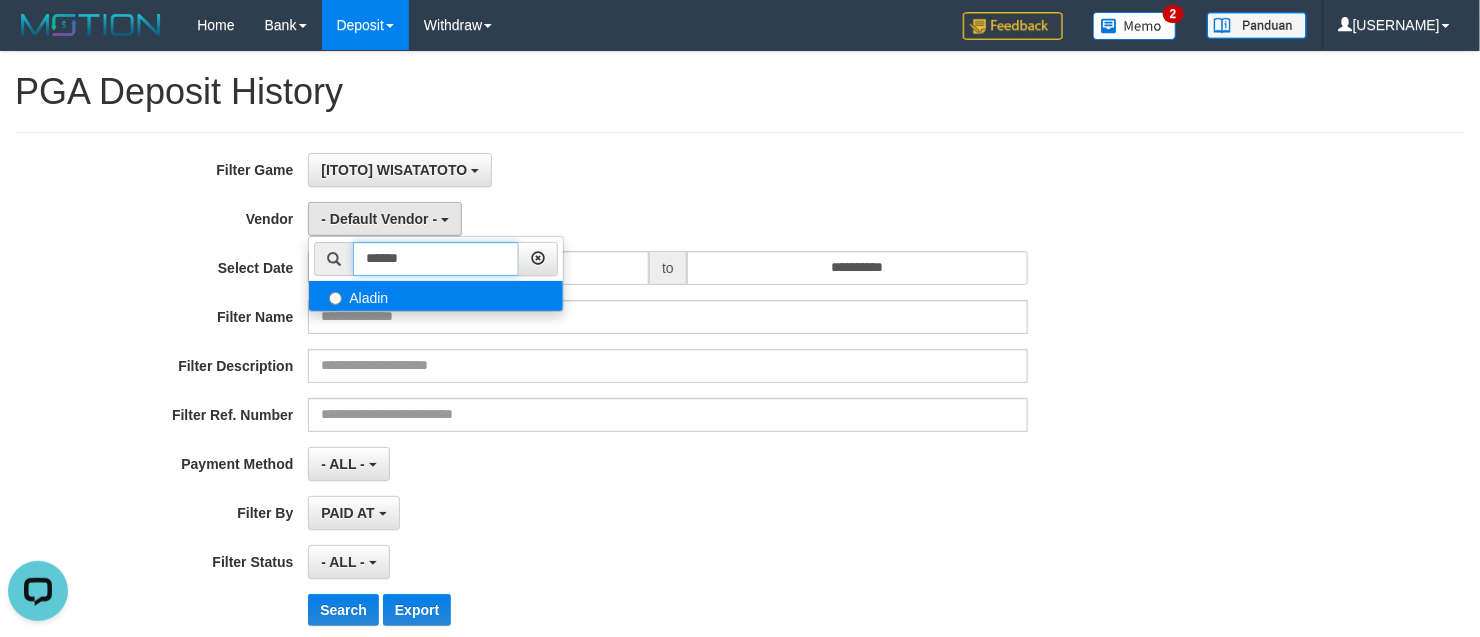type on "******" 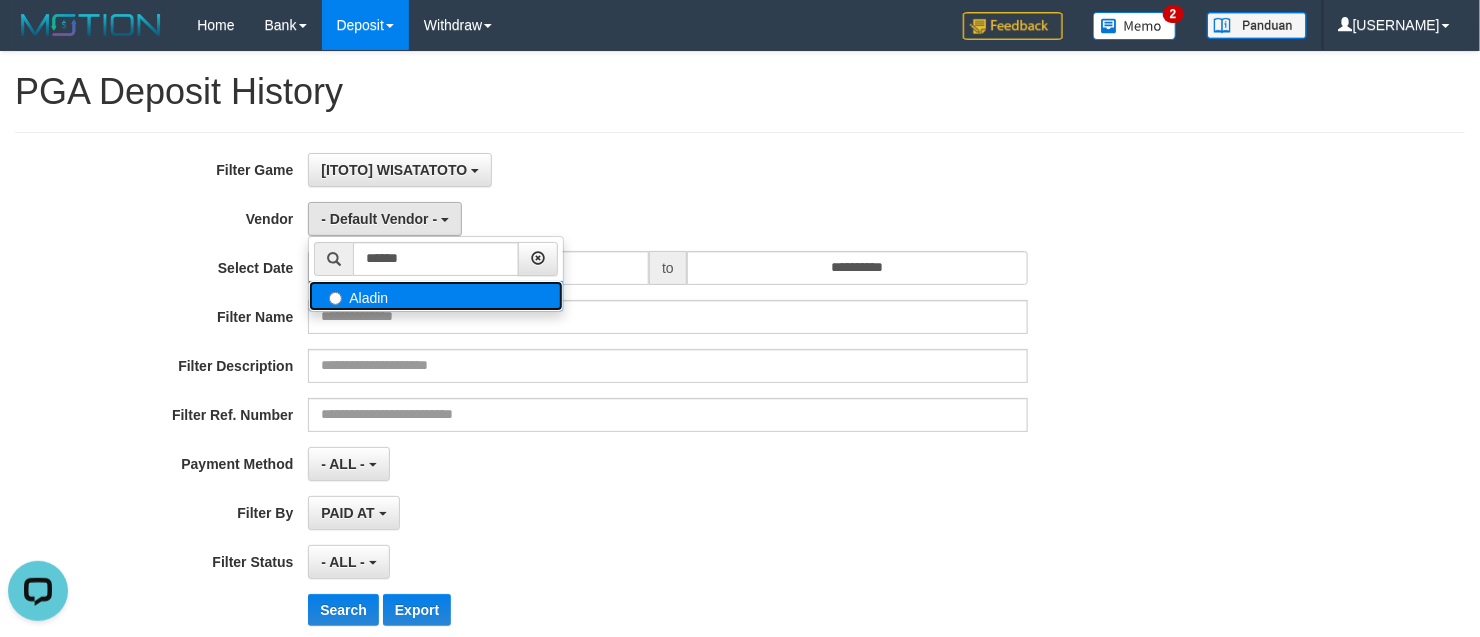 click on "Aladin" at bounding box center (436, 296) 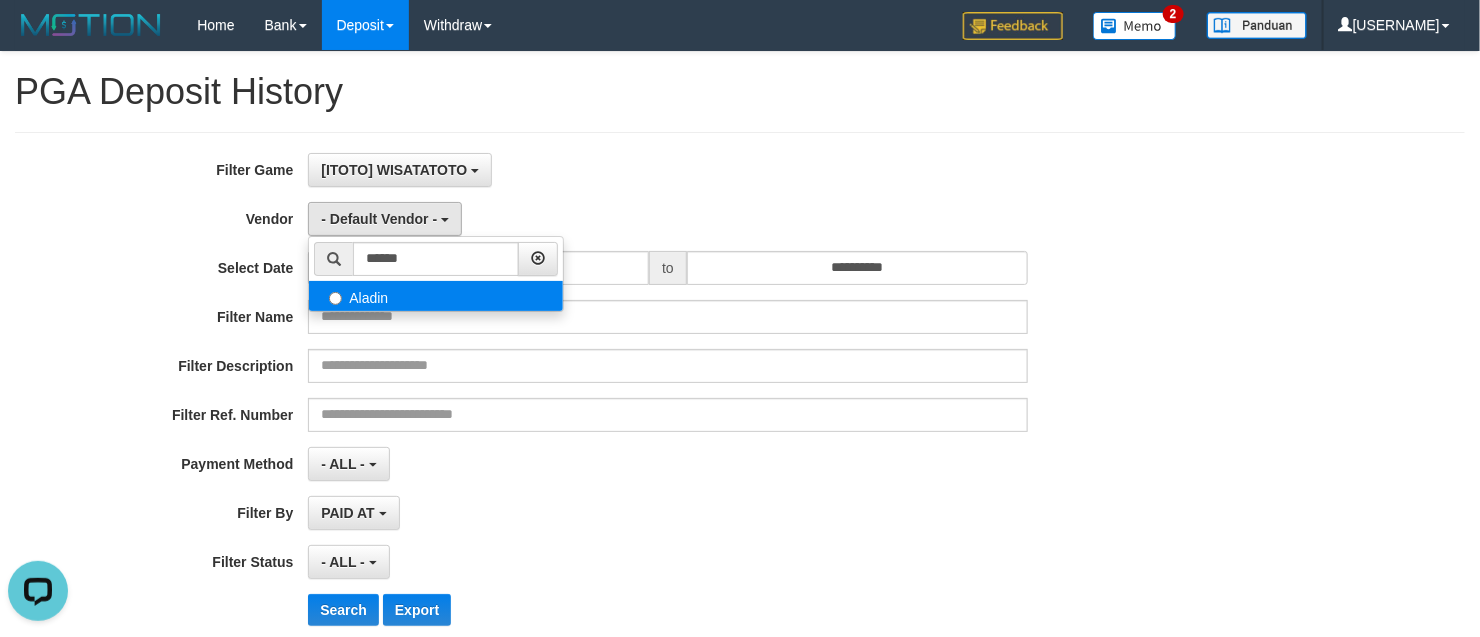 select on "**********" 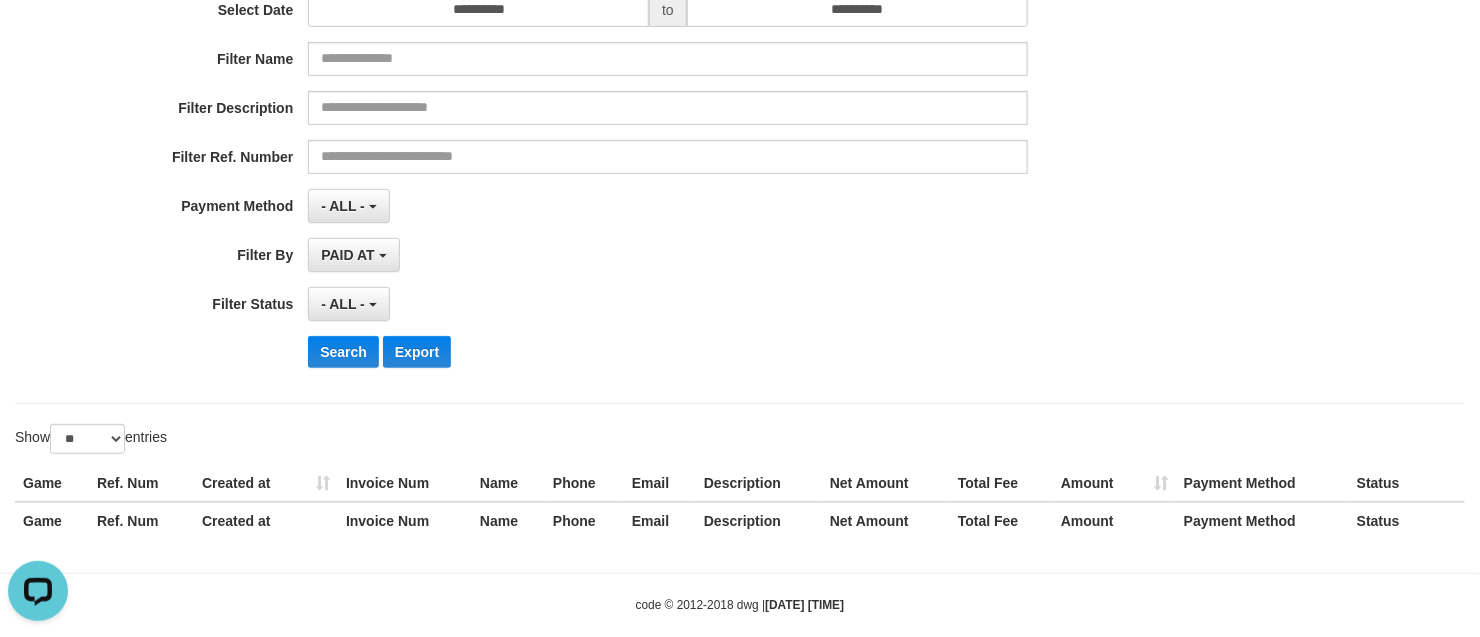 scroll, scrollTop: 291, scrollLeft: 0, axis: vertical 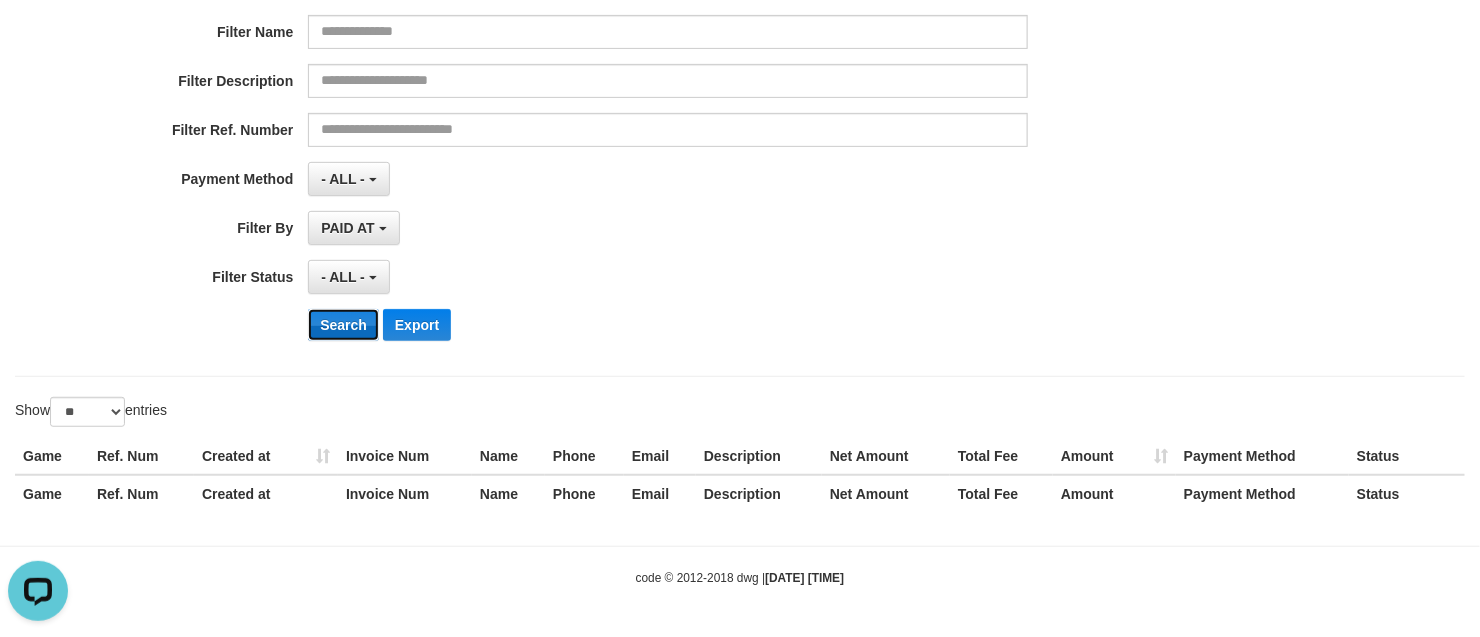 click on "Search" at bounding box center (343, 325) 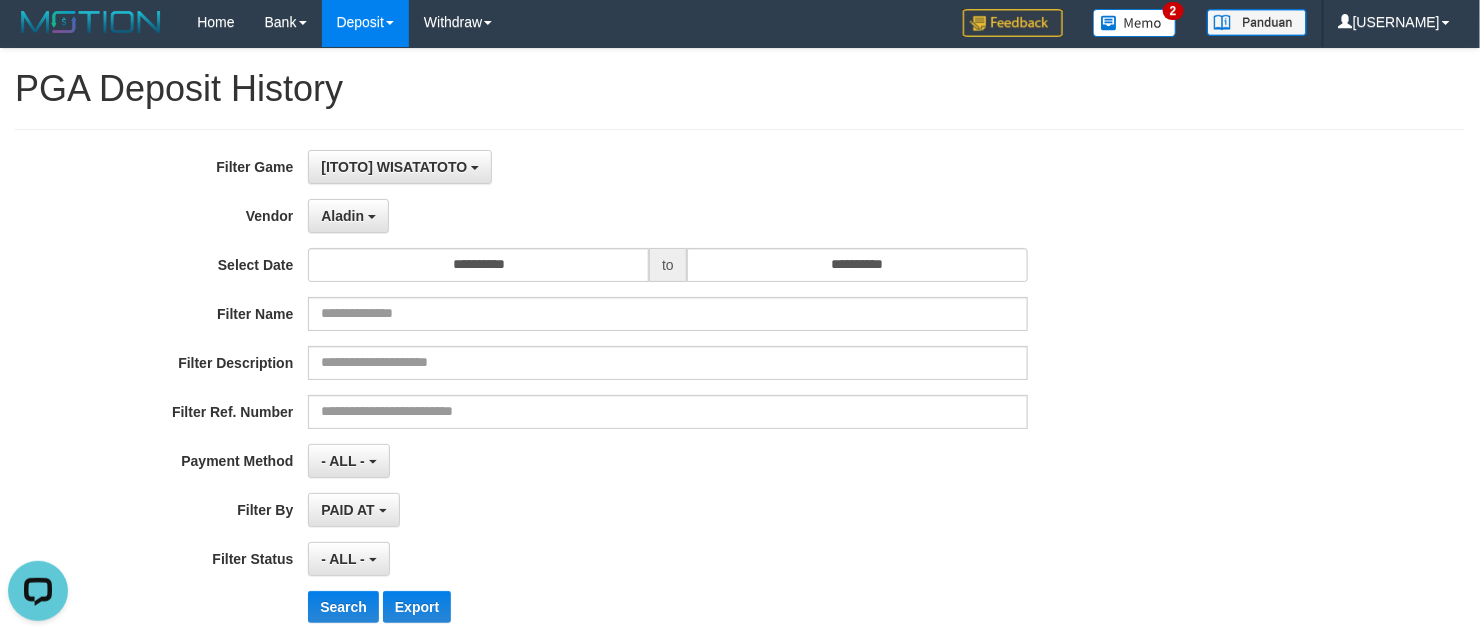 scroll, scrollTop: 0, scrollLeft: 0, axis: both 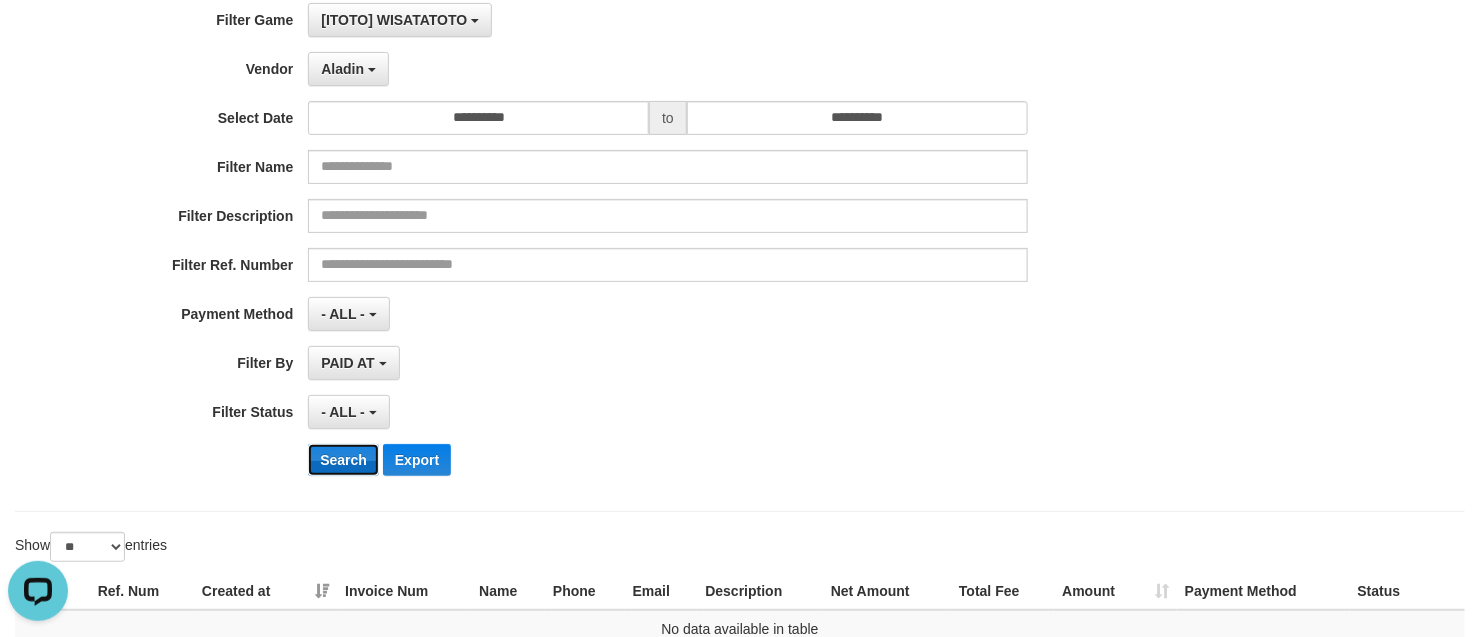 click on "Search" at bounding box center [343, 460] 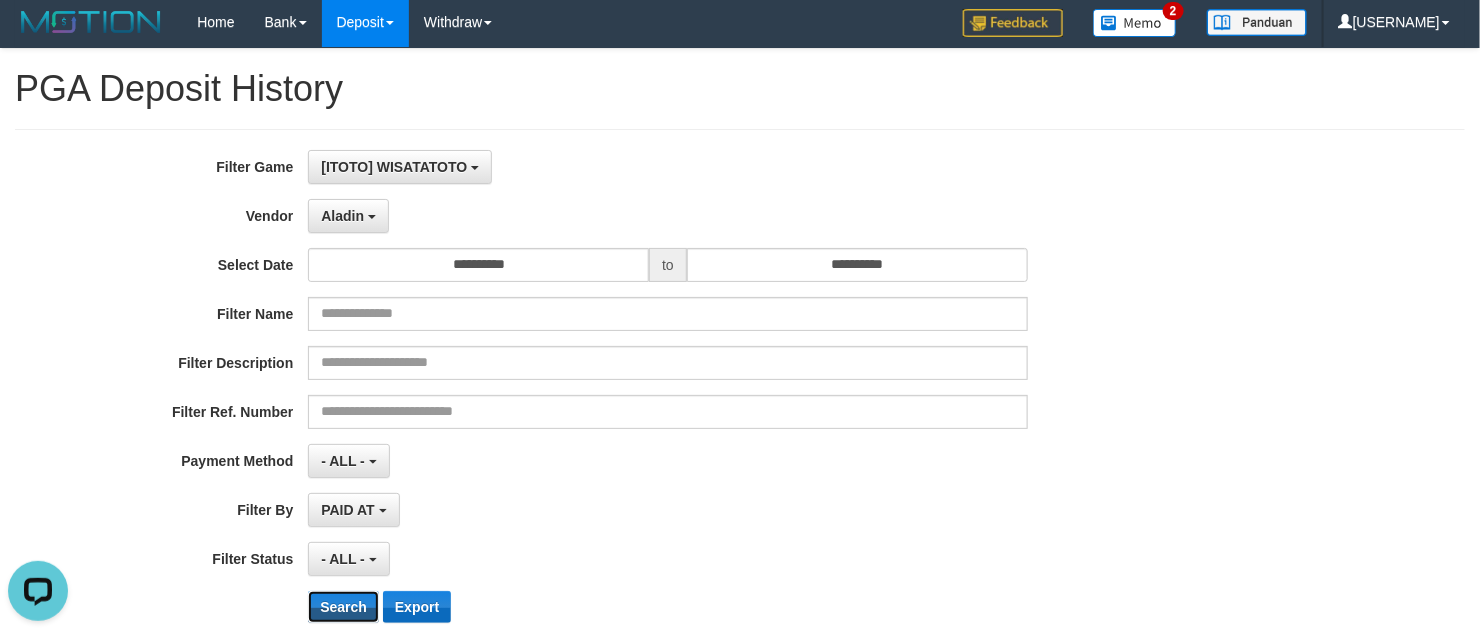 scroll, scrollTop: 0, scrollLeft: 0, axis: both 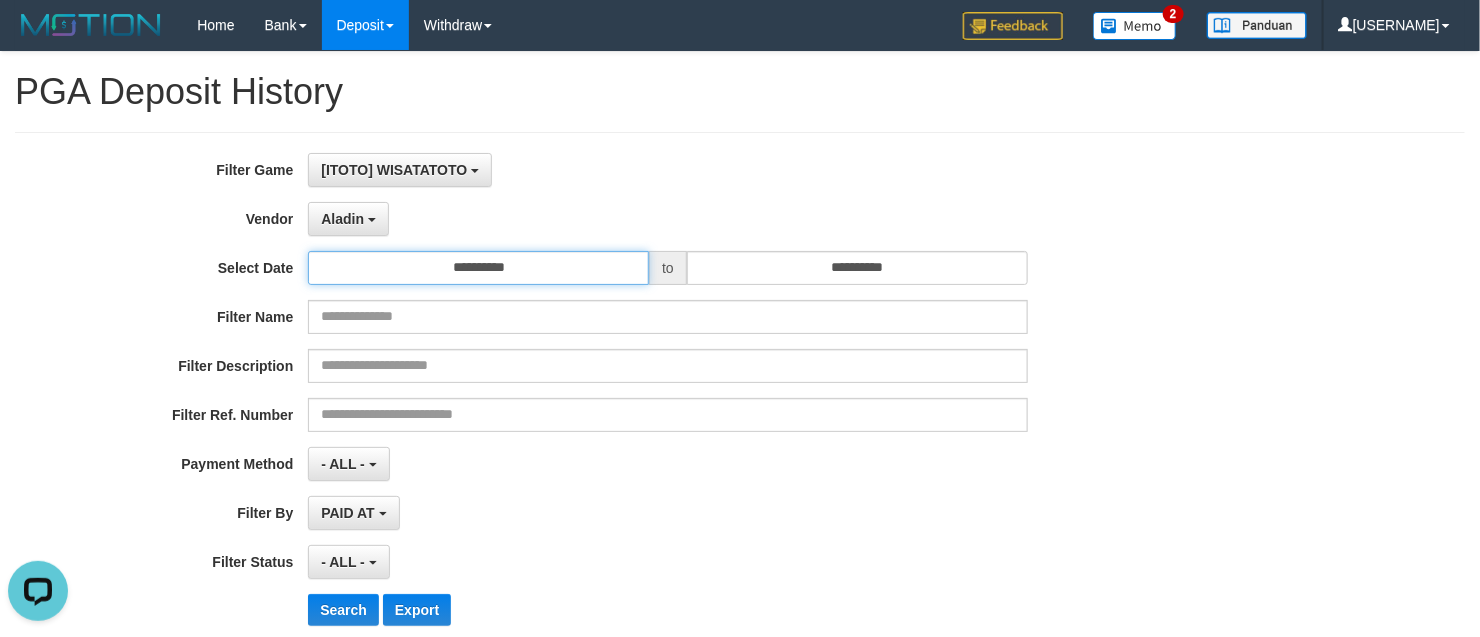 click on "**********" at bounding box center [478, 268] 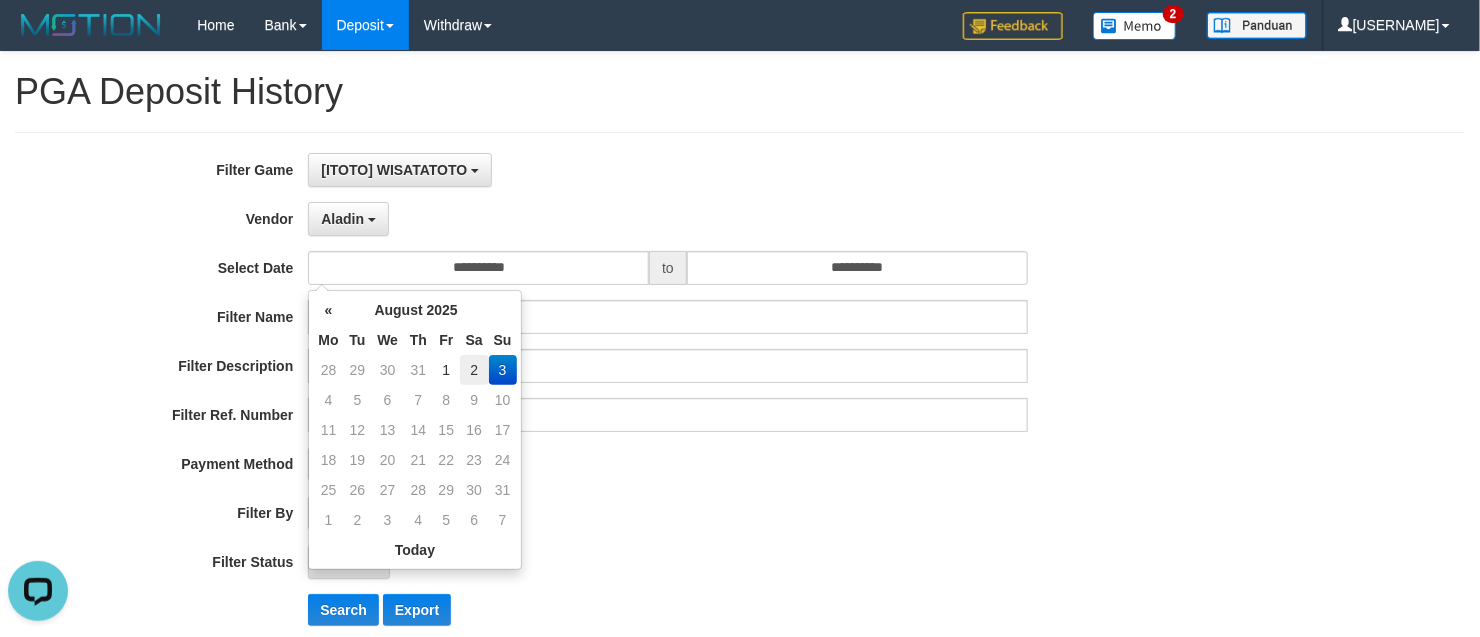 click on "2" at bounding box center (474, 370) 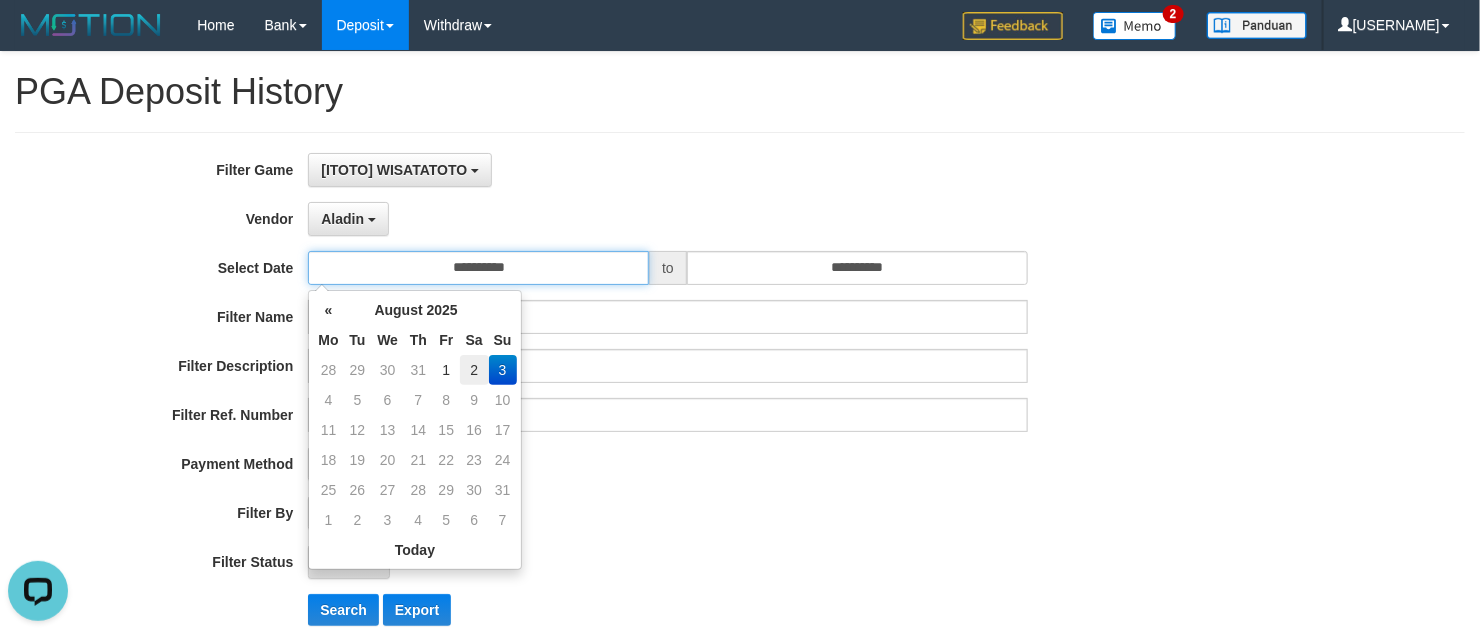 type on "**********" 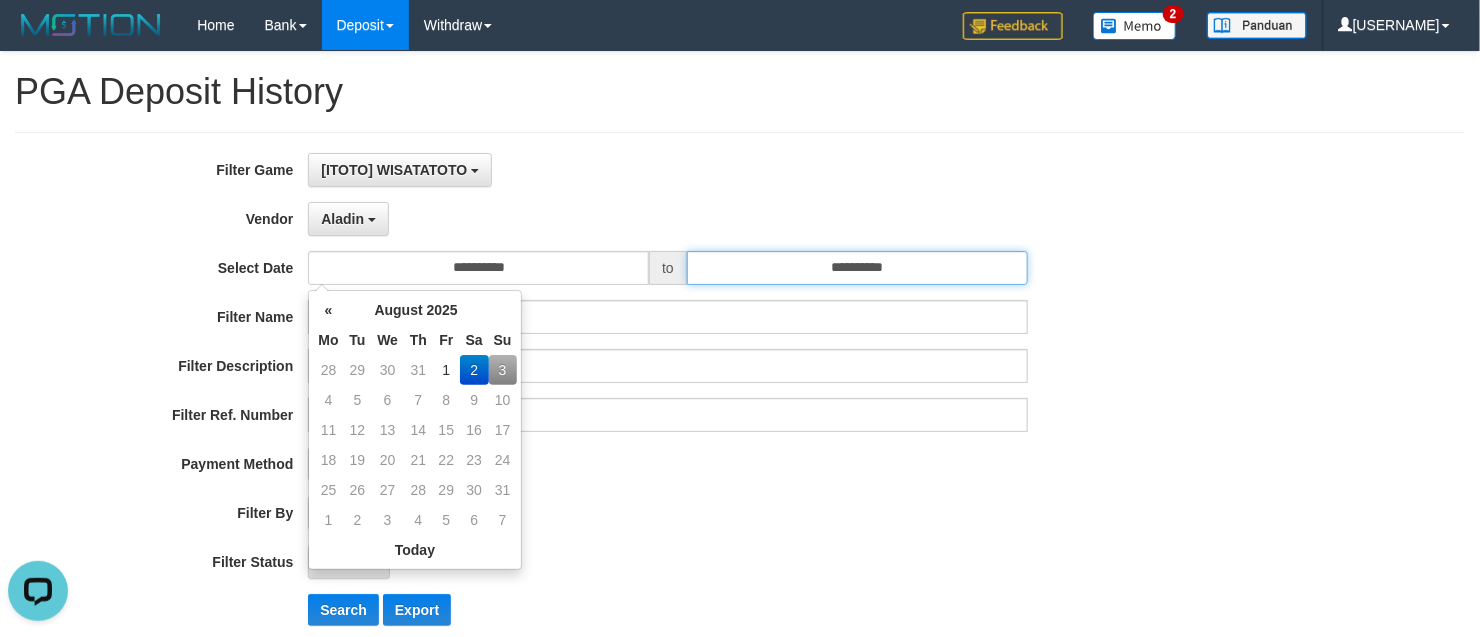 click on "**********" at bounding box center (857, 268) 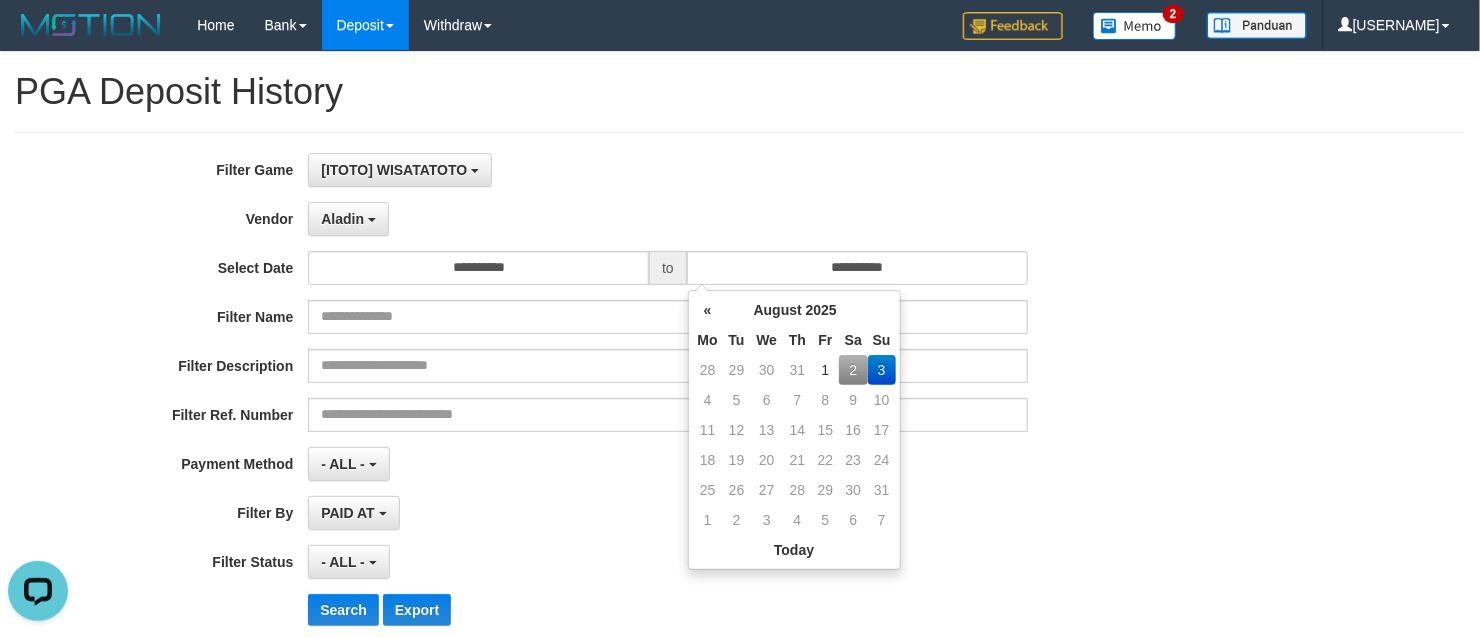 click on "2" at bounding box center [853, 370] 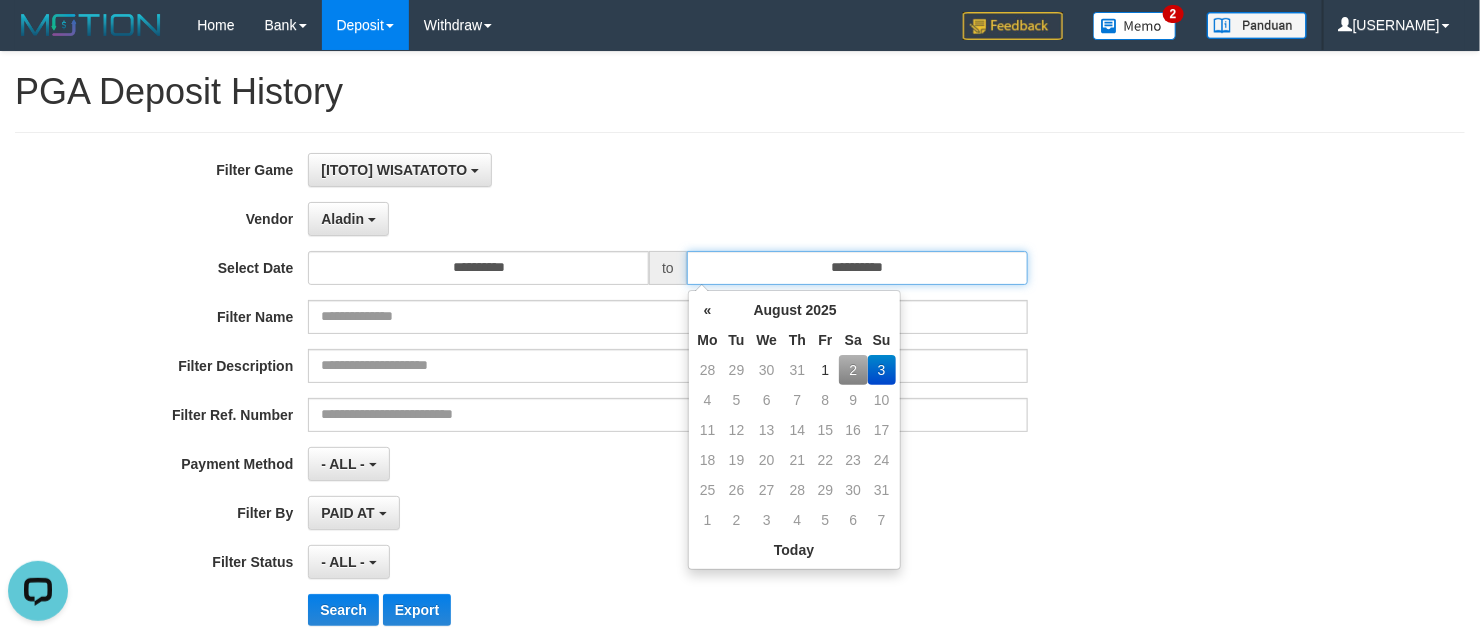 type on "**********" 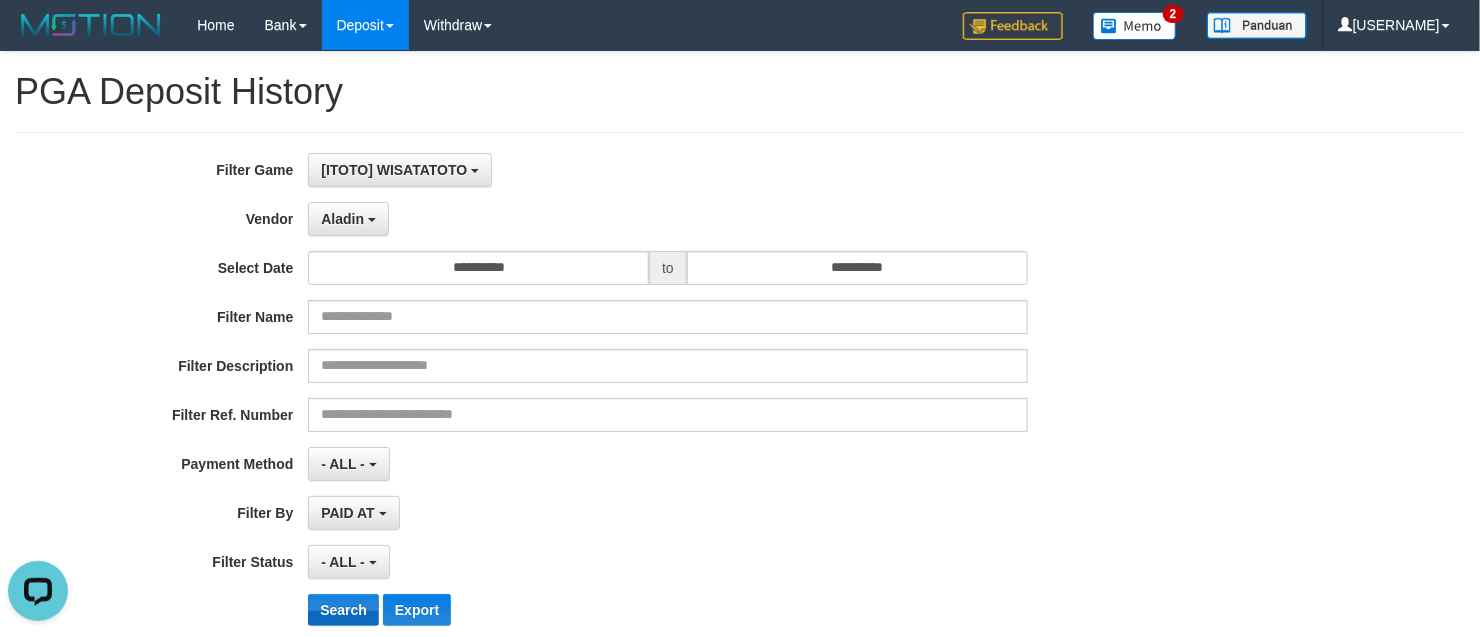 drag, startPoint x: 496, startPoint y: 525, endPoint x: 336, endPoint y: 609, distance: 180.70972 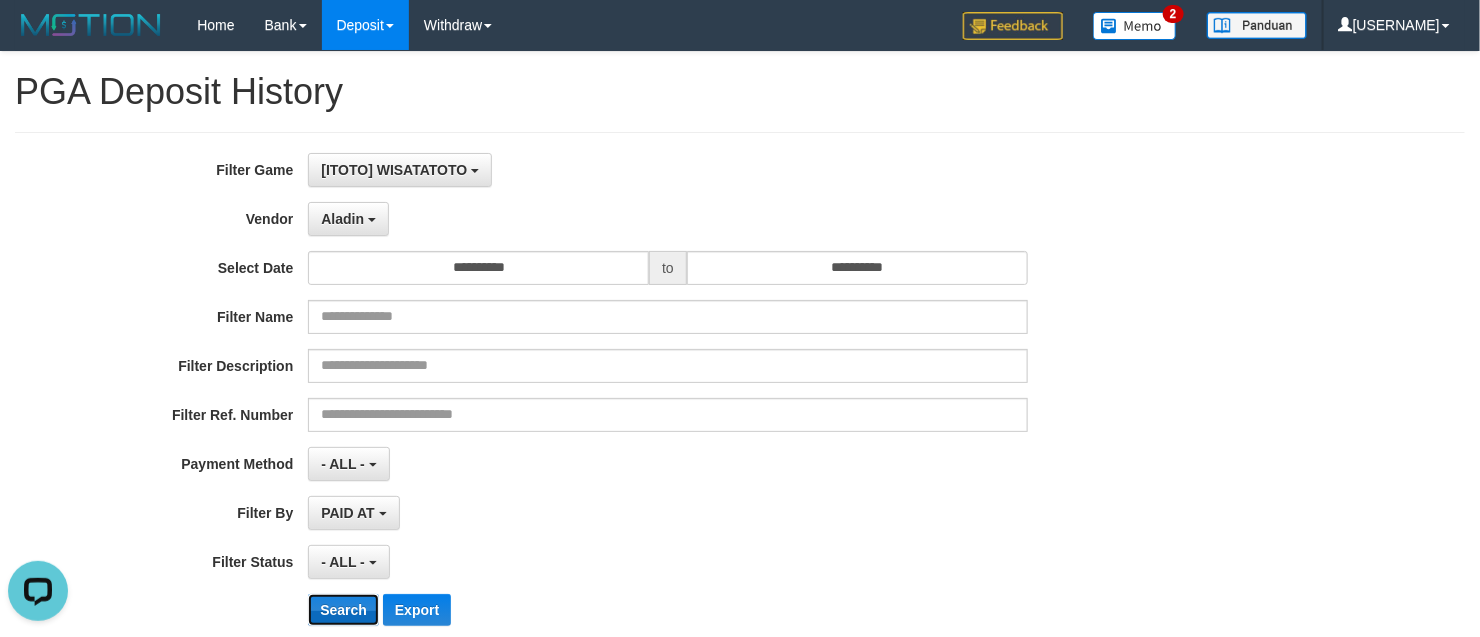 click on "Search" at bounding box center [343, 610] 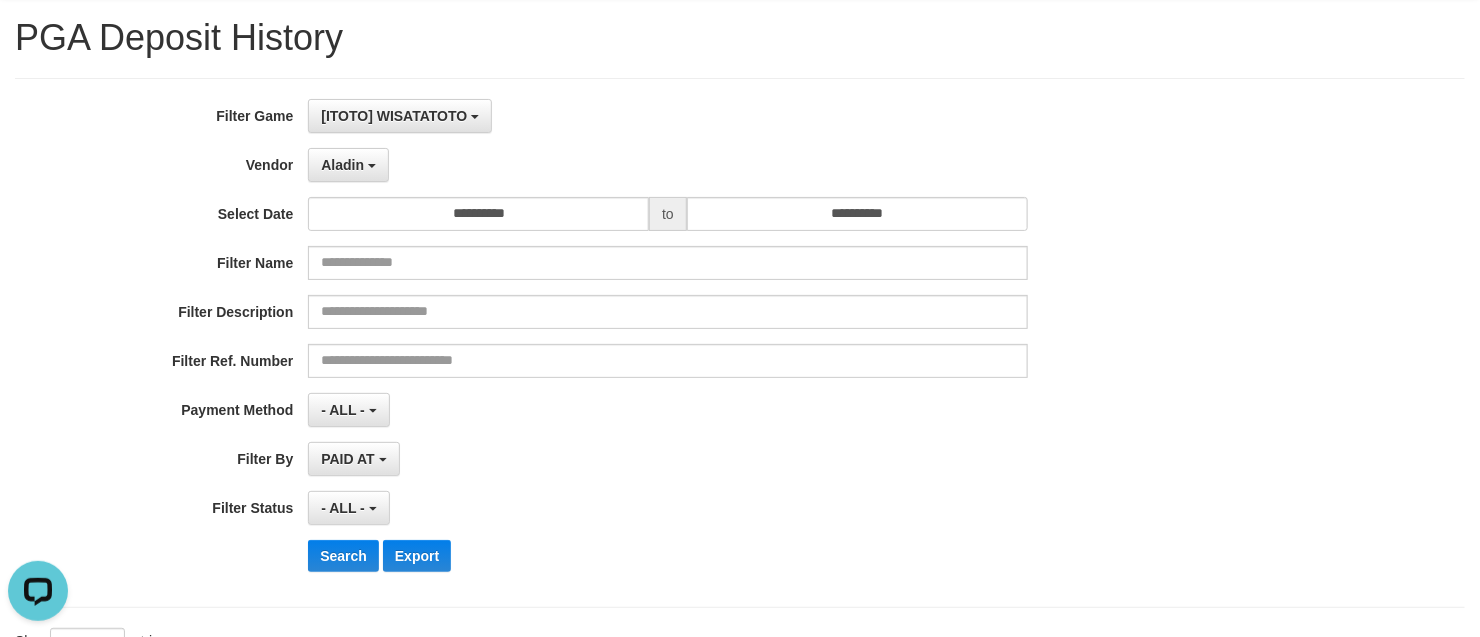 scroll, scrollTop: 43, scrollLeft: 0, axis: vertical 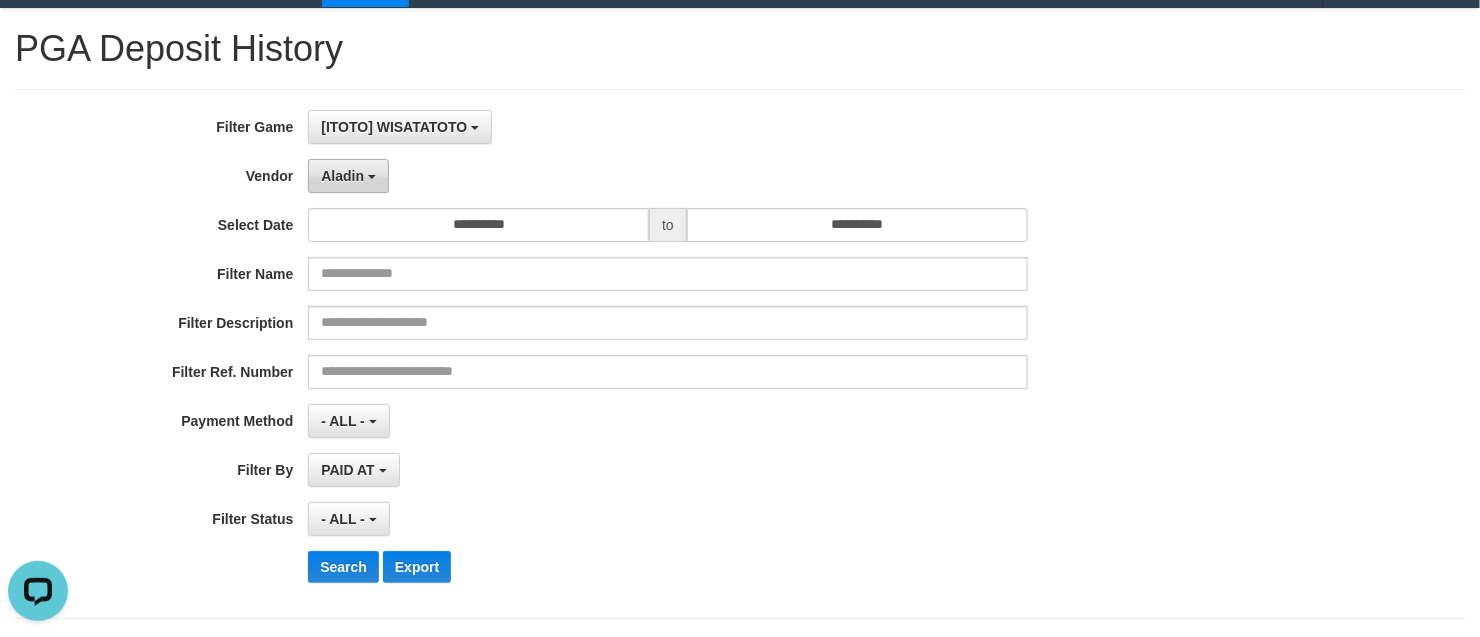 click on "Aladin" at bounding box center [342, 176] 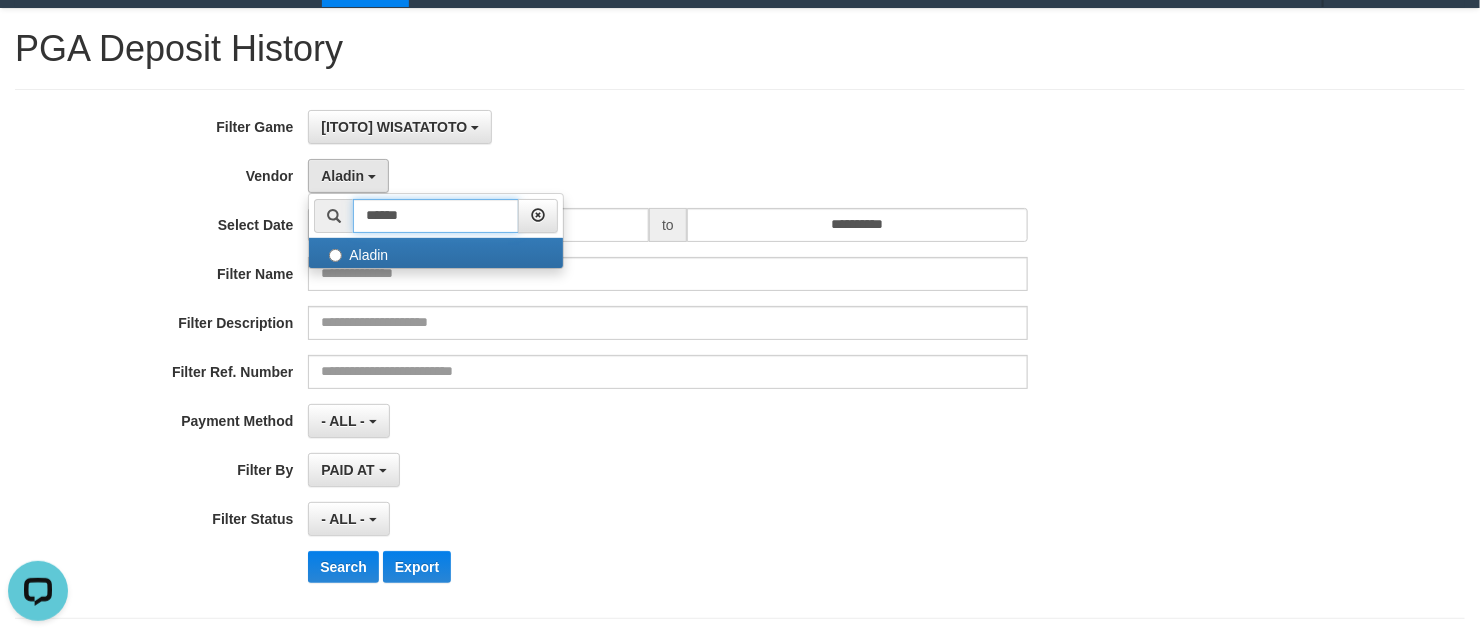 click on "******" at bounding box center [436, 216] 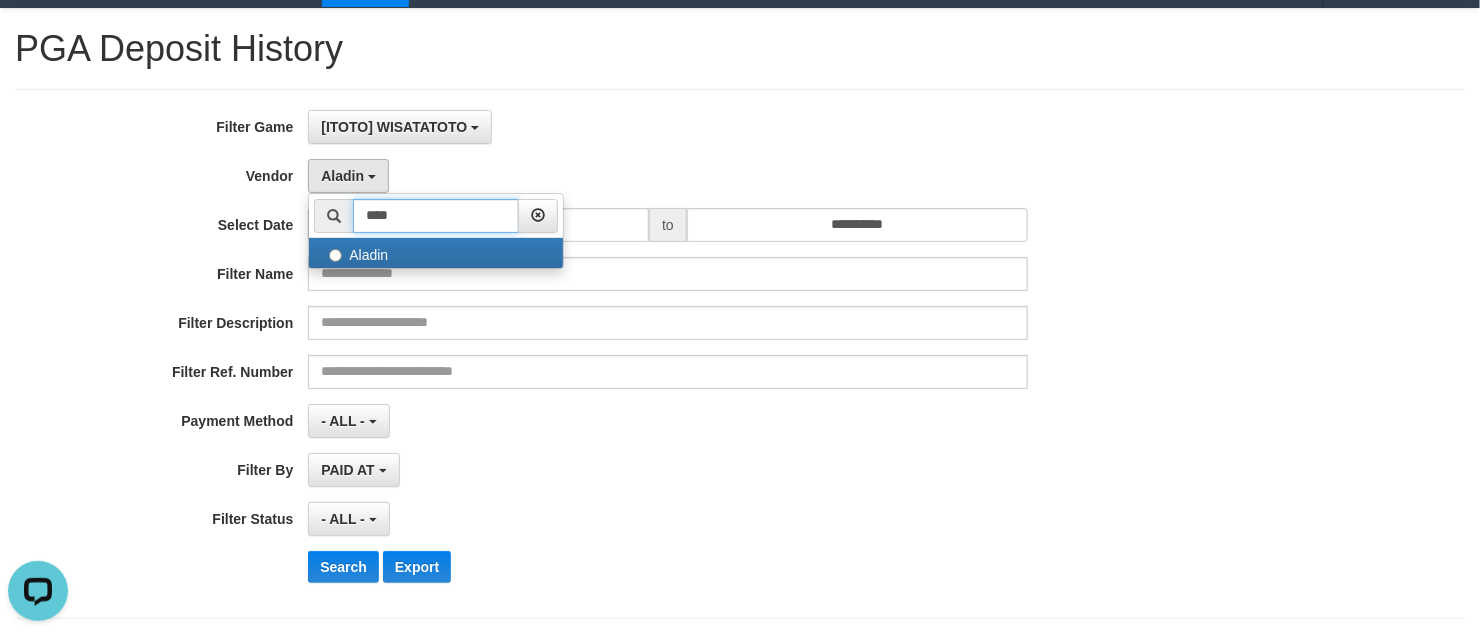 type on "*****" 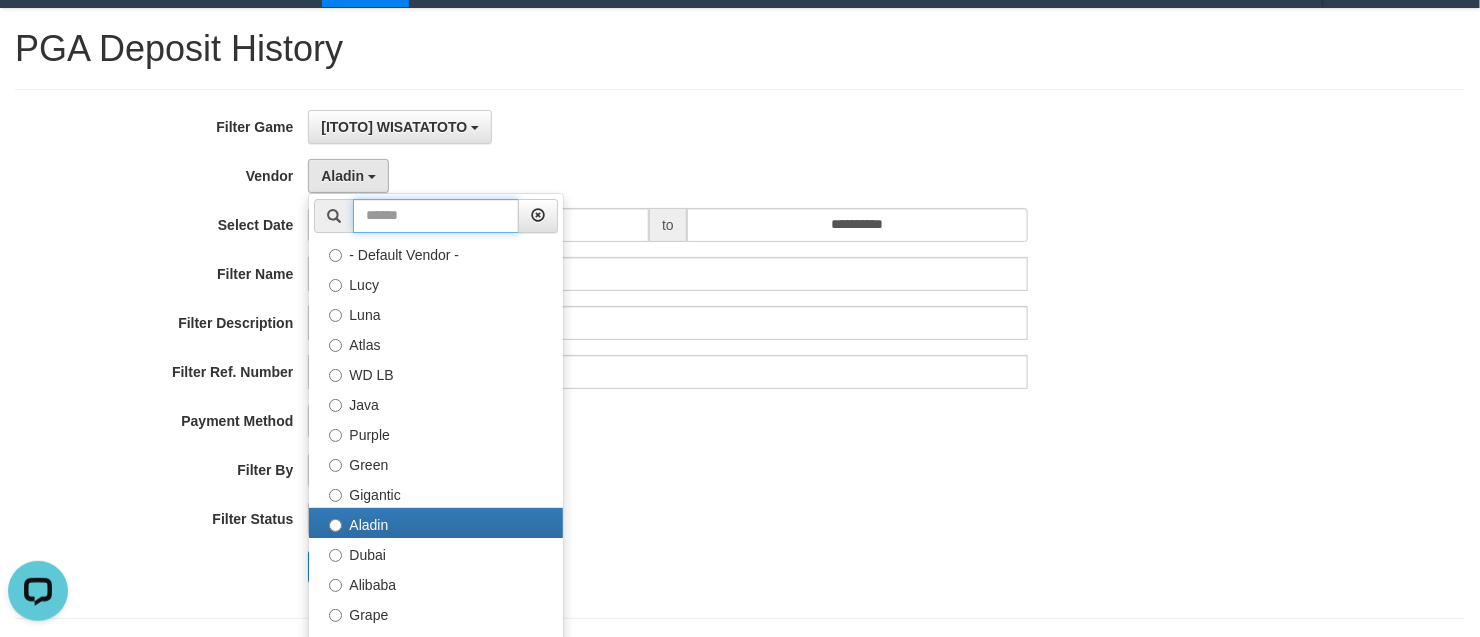 click at bounding box center (436, 216) 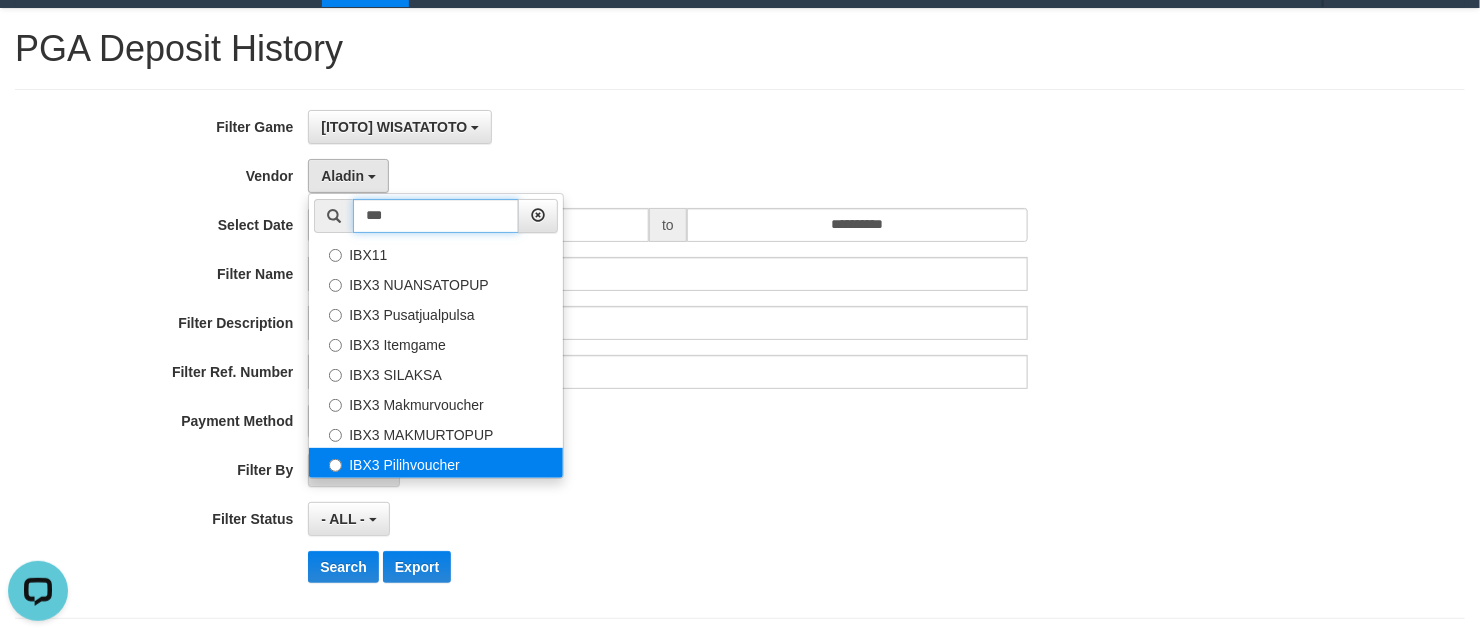 type on "***" 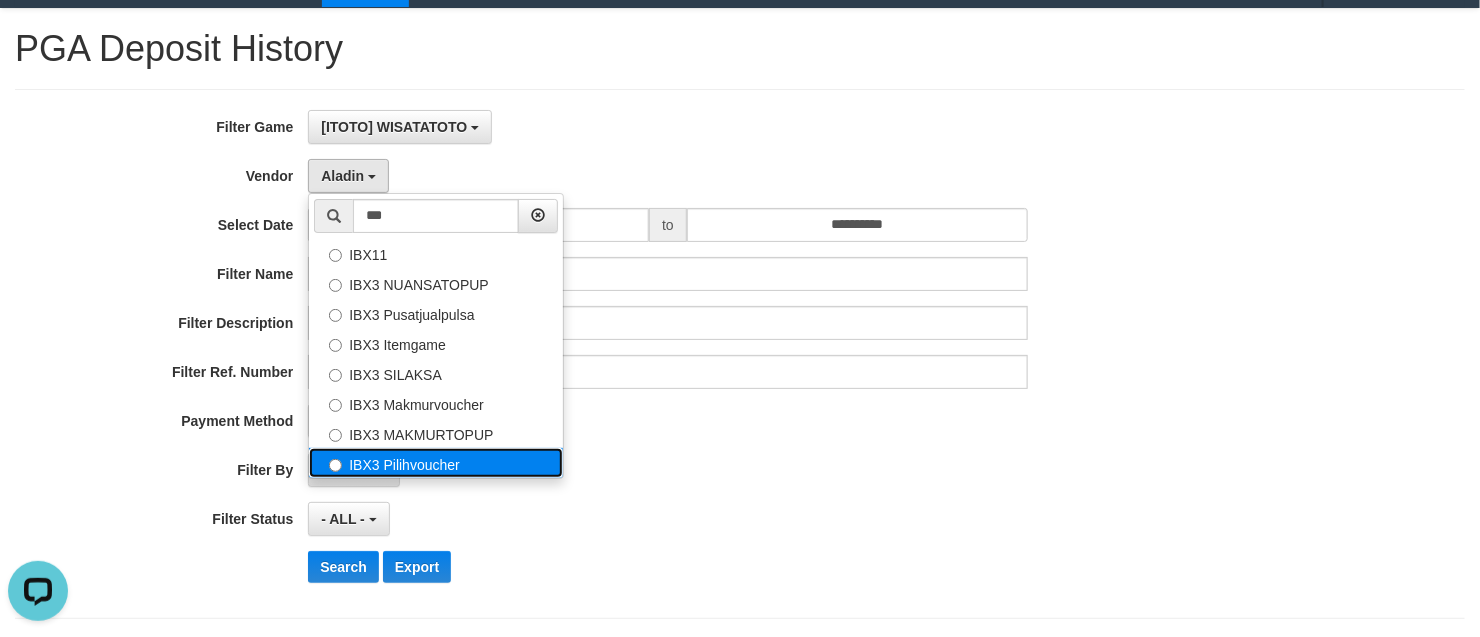 click on "IBX3 Pilihvoucher" at bounding box center [436, 463] 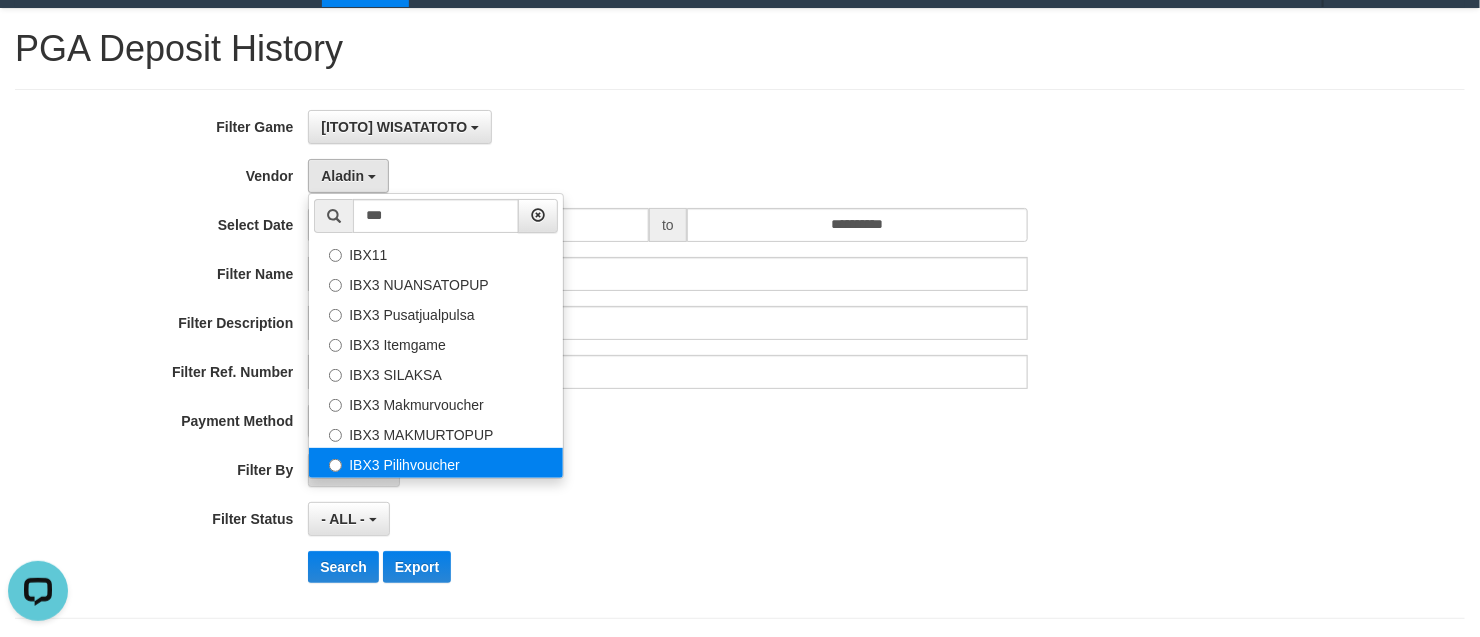 select on "**********" 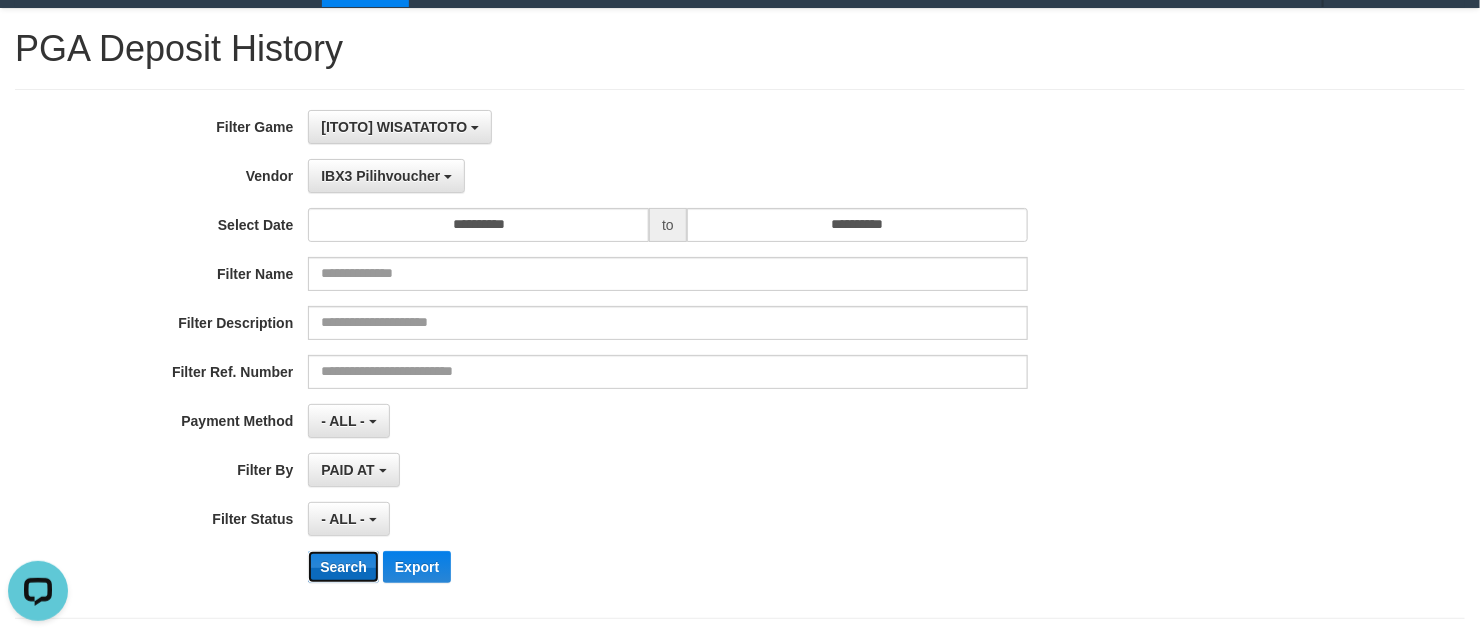 click on "Search" at bounding box center [343, 567] 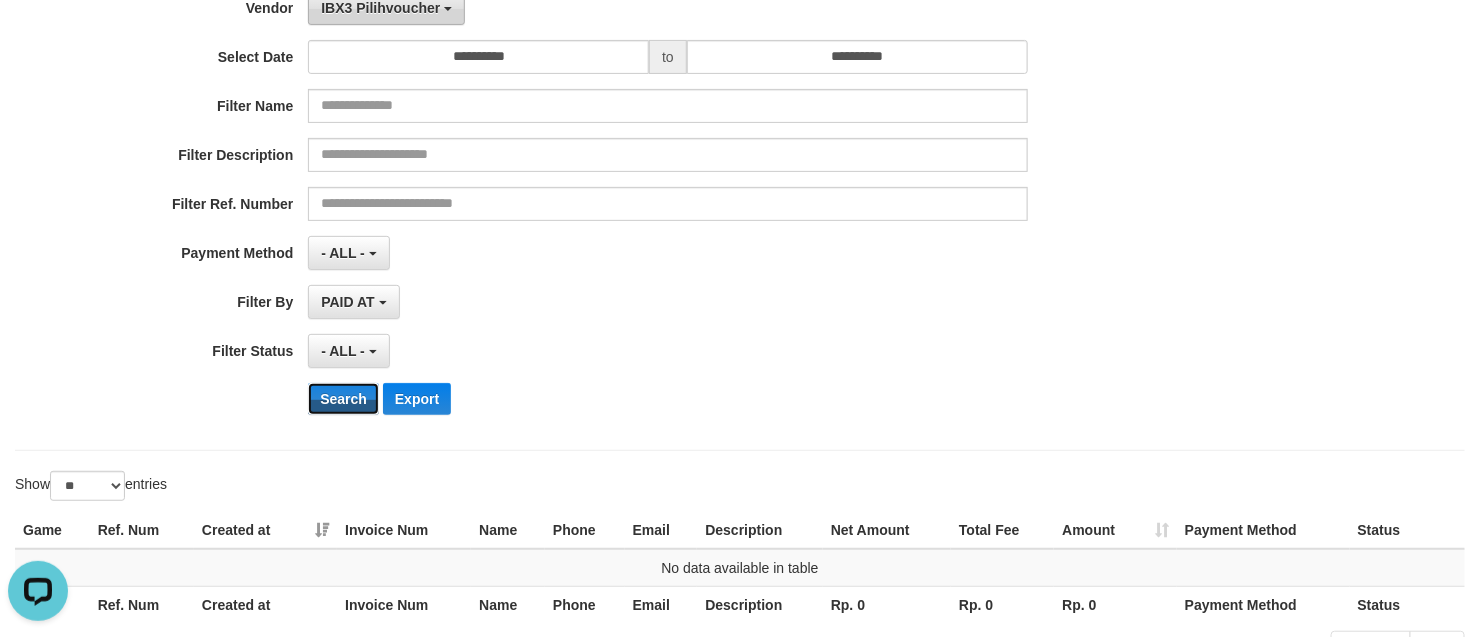scroll, scrollTop: 0, scrollLeft: 0, axis: both 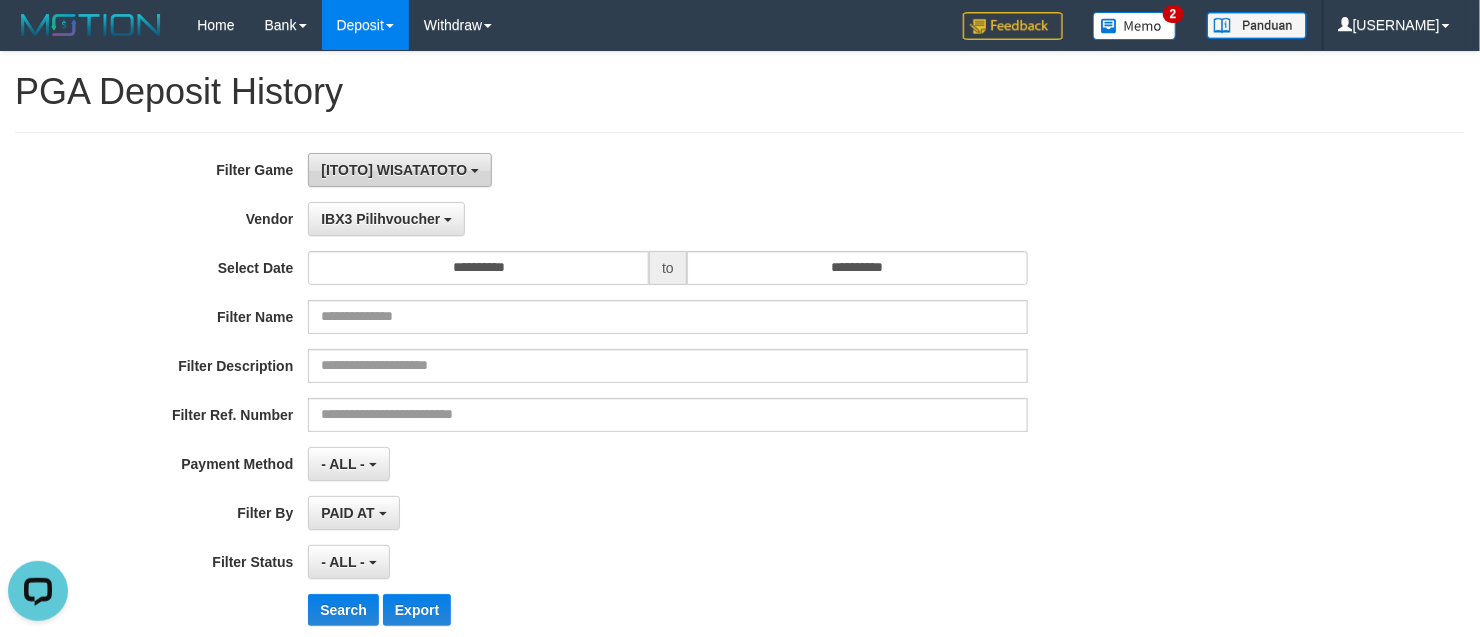 click on "[ITOTO] WISATATOTO" at bounding box center (394, 170) 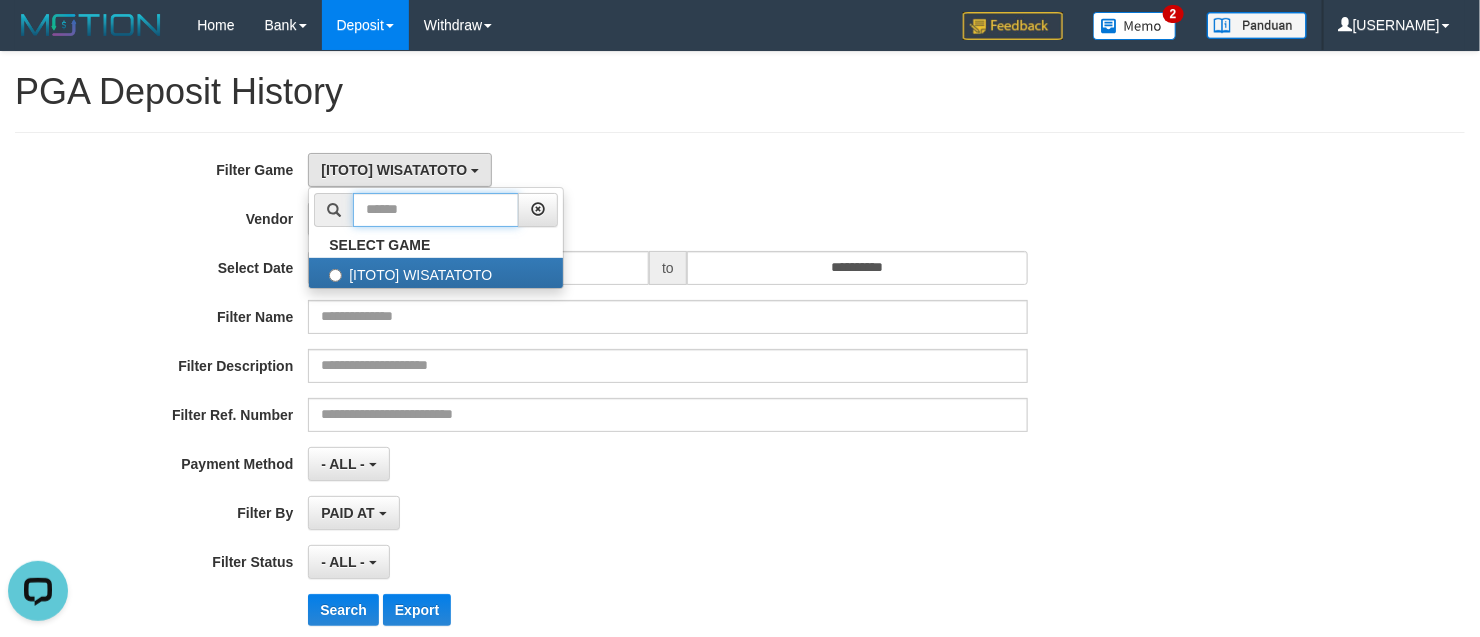 click at bounding box center [436, 210] 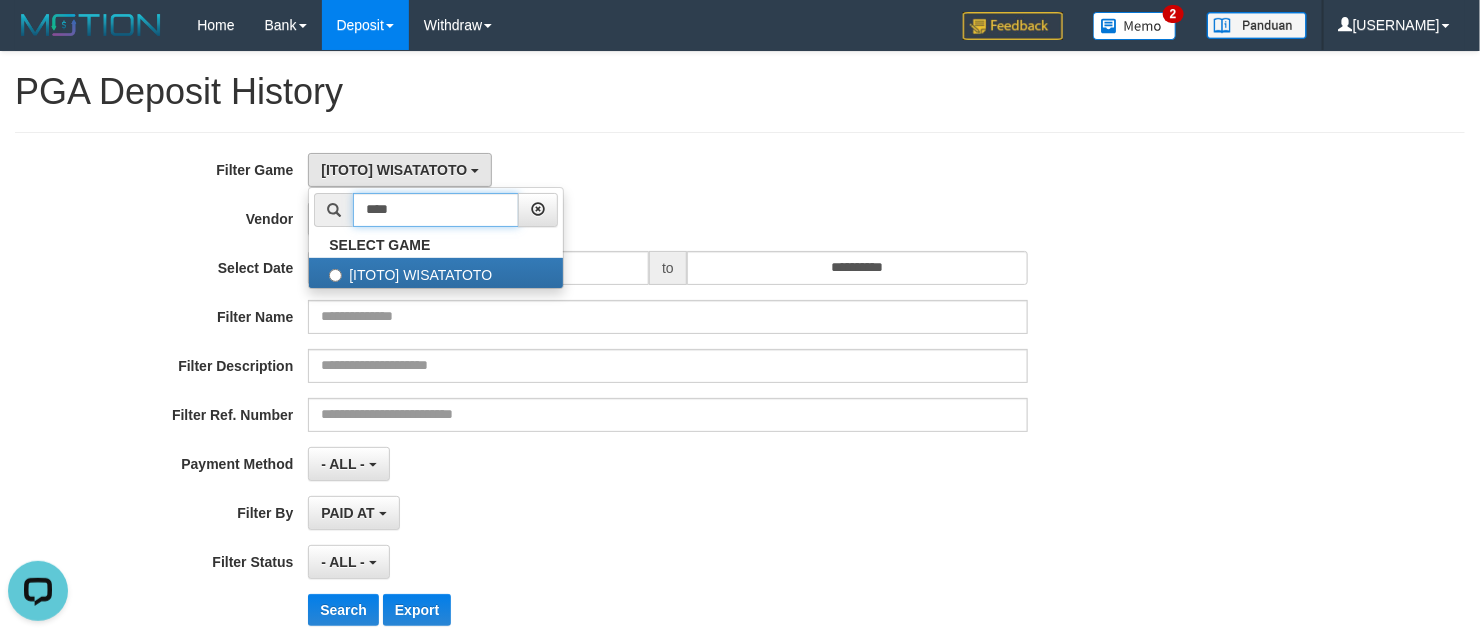 type on "****" 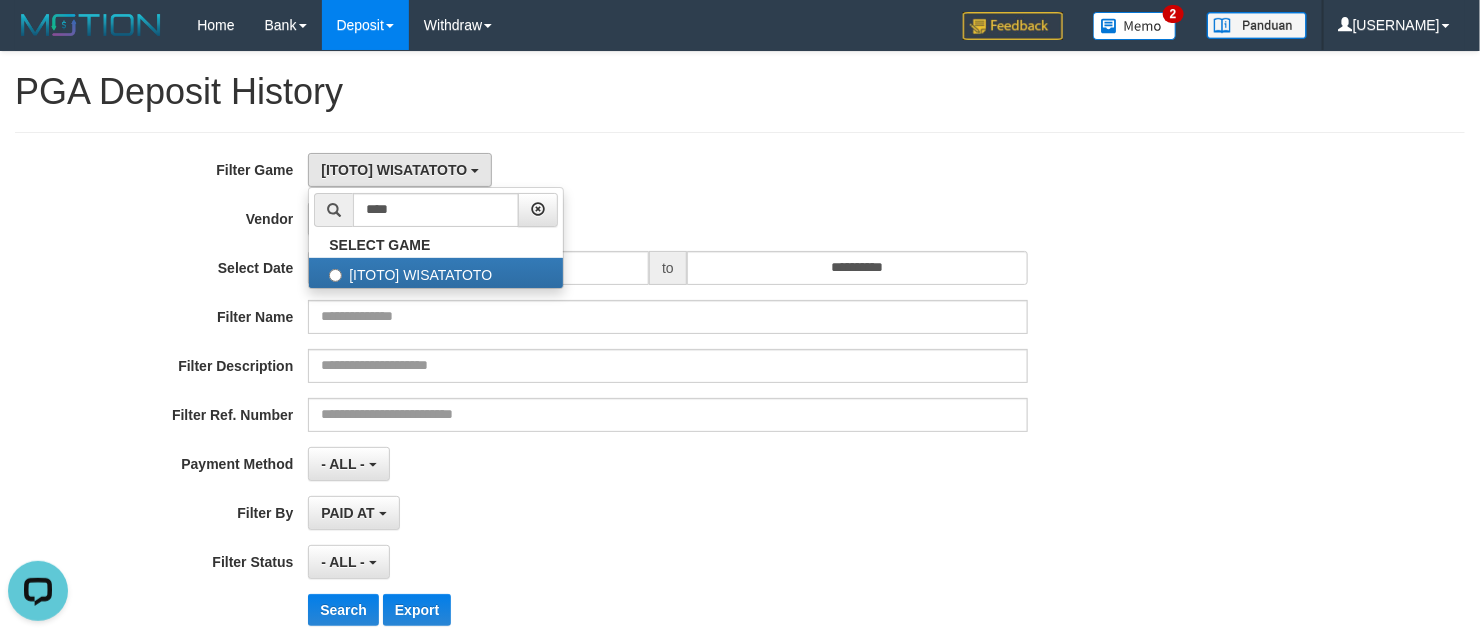 drag, startPoint x: 811, startPoint y: 147, endPoint x: 616, endPoint y: 261, distance: 225.87828 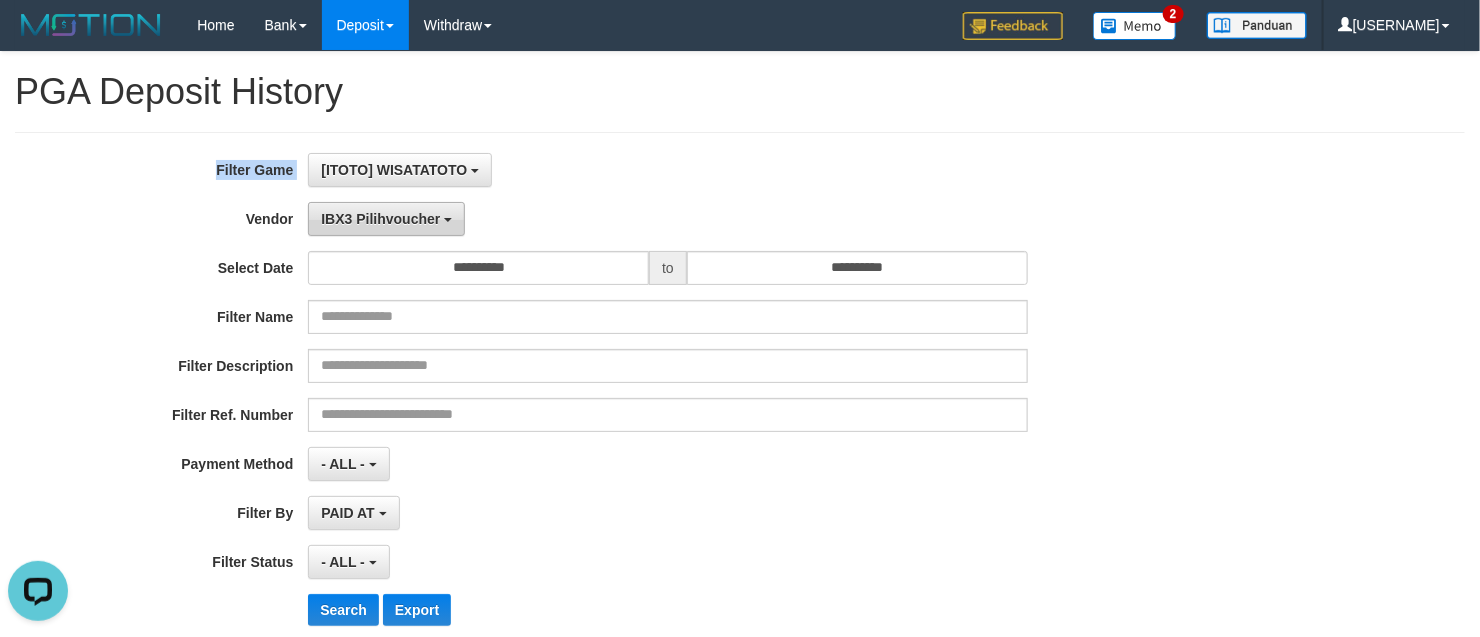 click on "IBX3 Pilihvoucher" at bounding box center (386, 219) 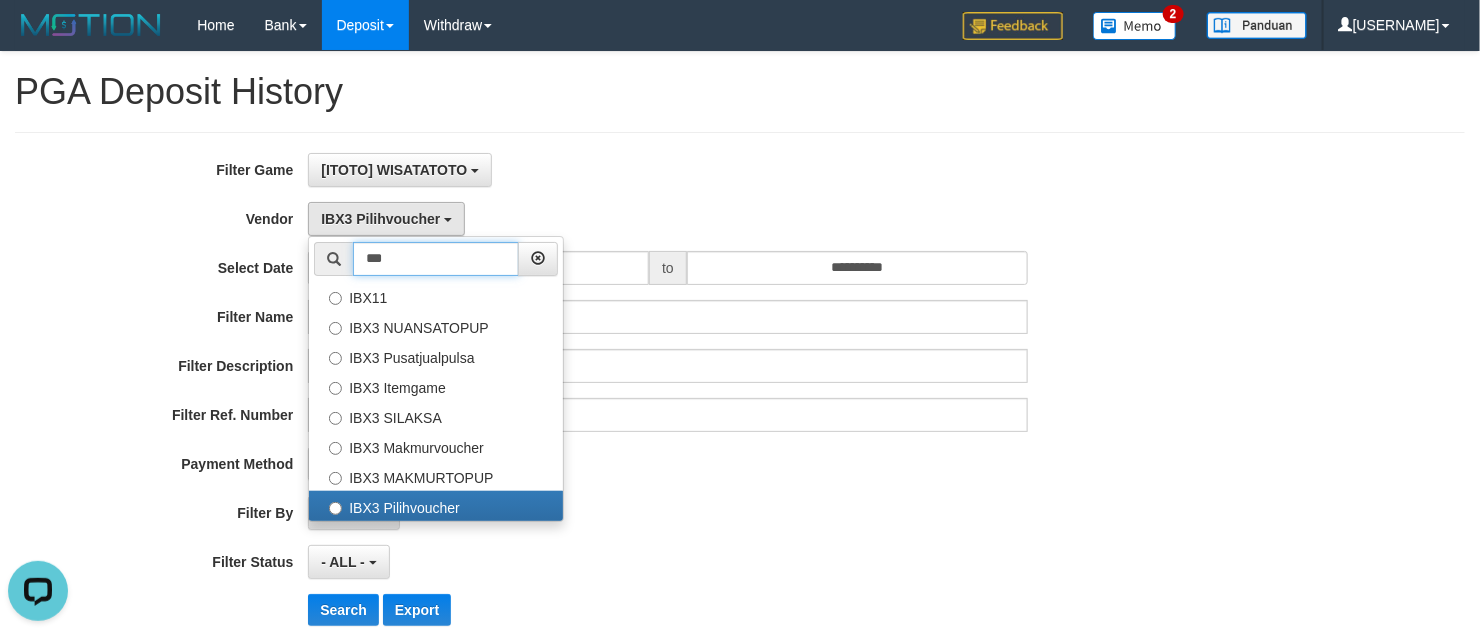 click on "***" at bounding box center (436, 259) 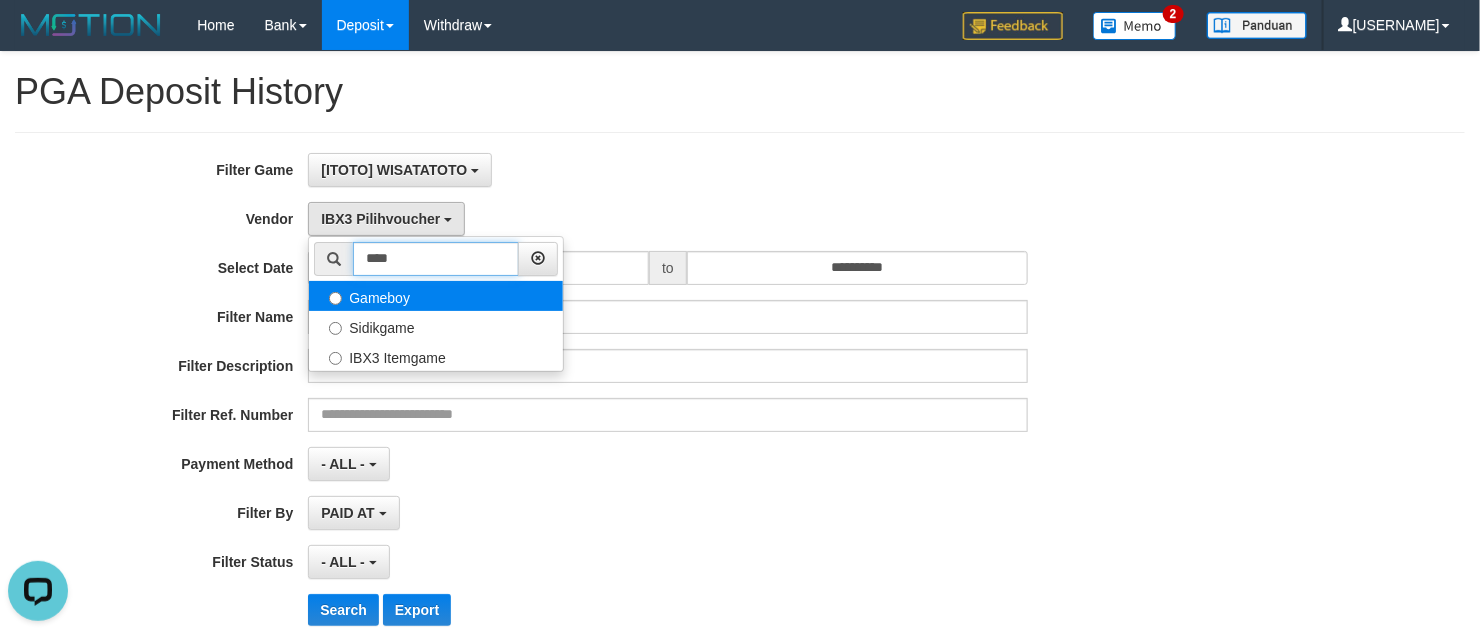 type on "****" 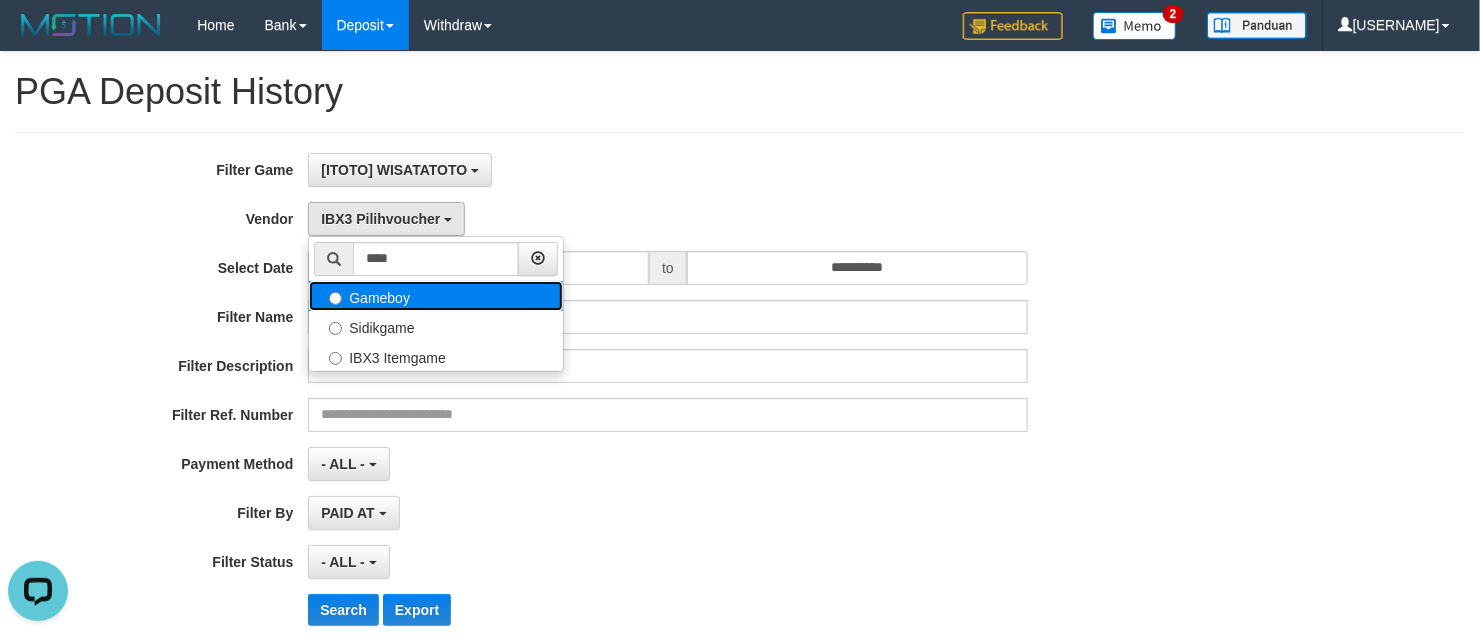 click on "Gameboy" at bounding box center (436, 296) 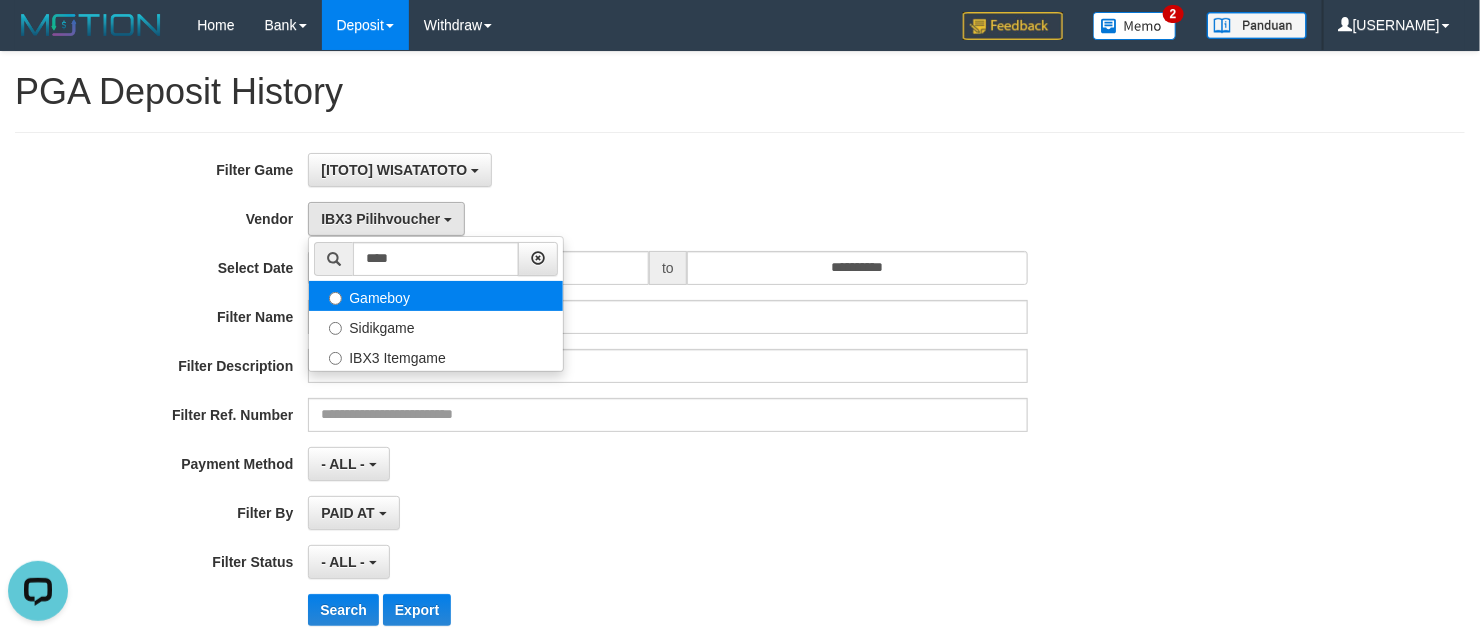 select on "**********" 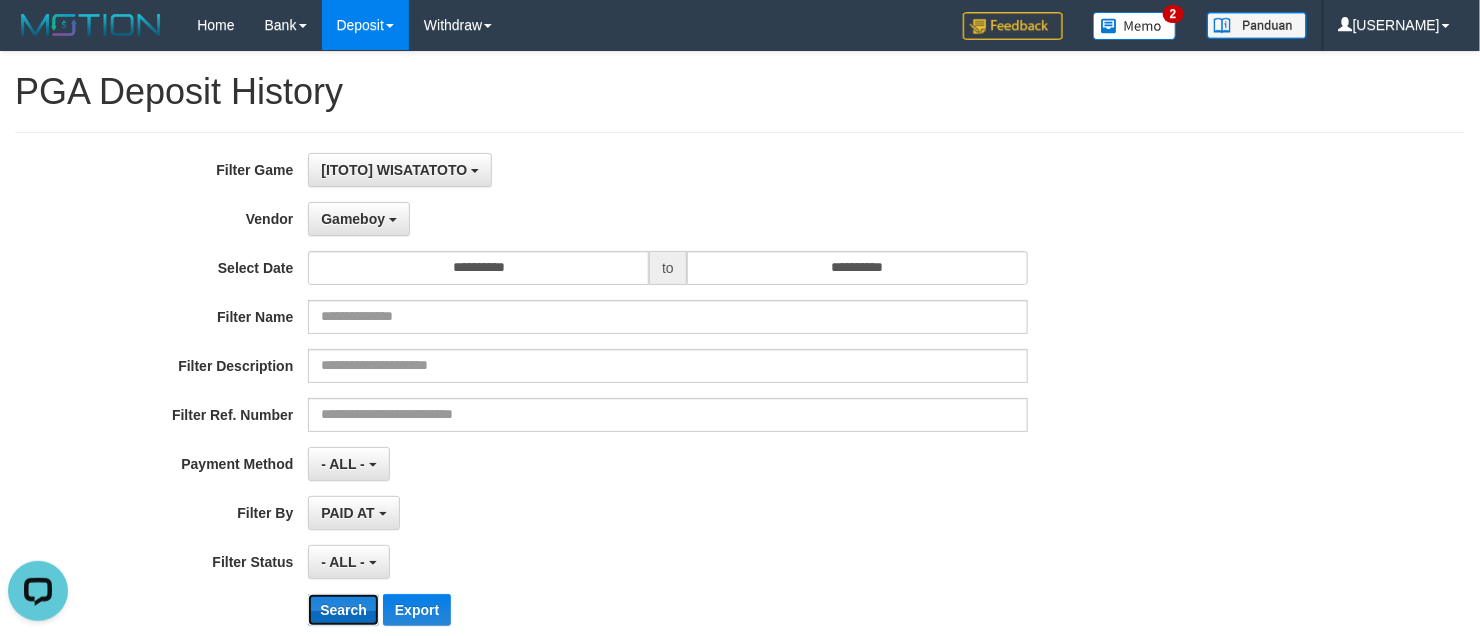 click on "Search" at bounding box center [343, 610] 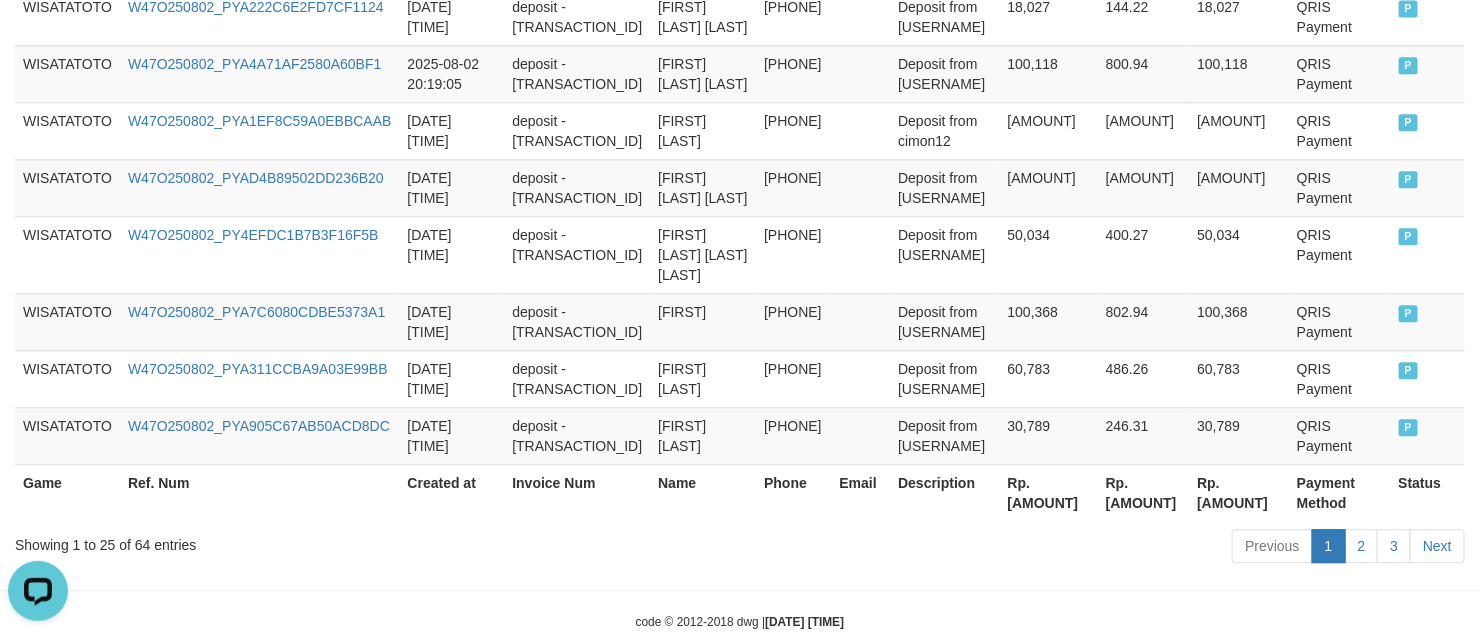 scroll, scrollTop: 1803, scrollLeft: 0, axis: vertical 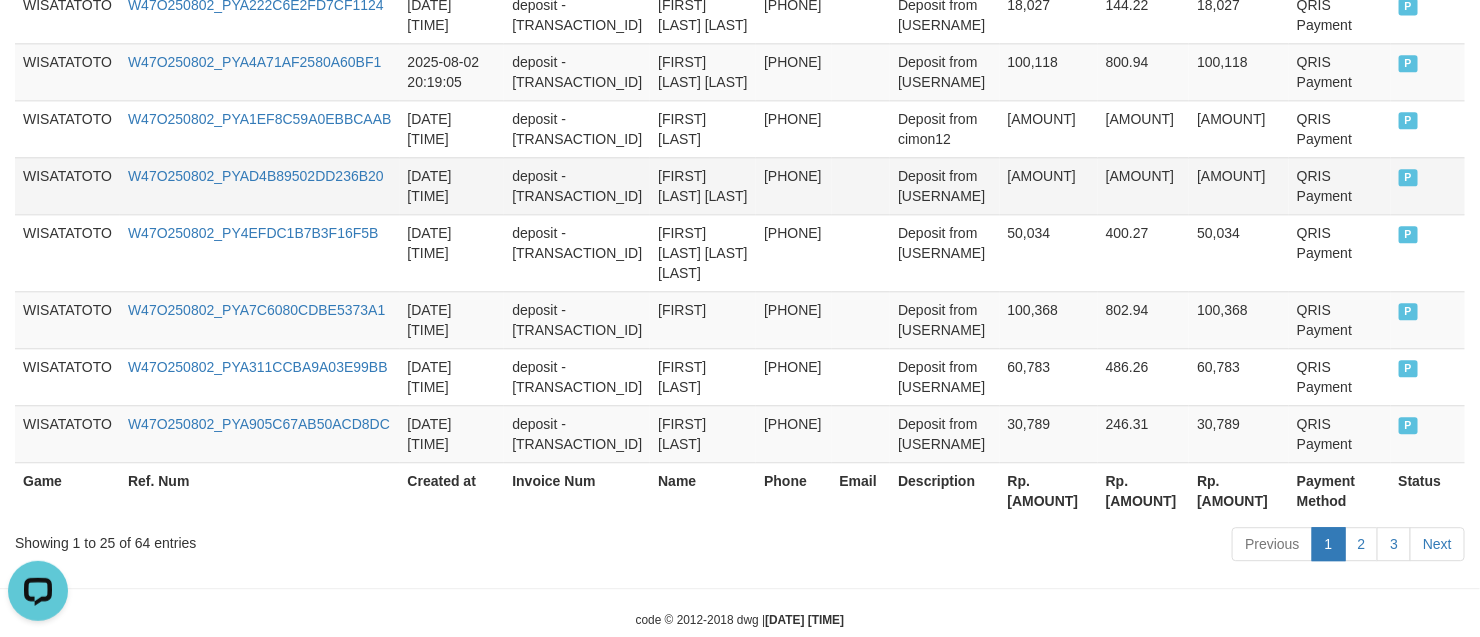 click on "[PHONE]" at bounding box center (793, 185) 